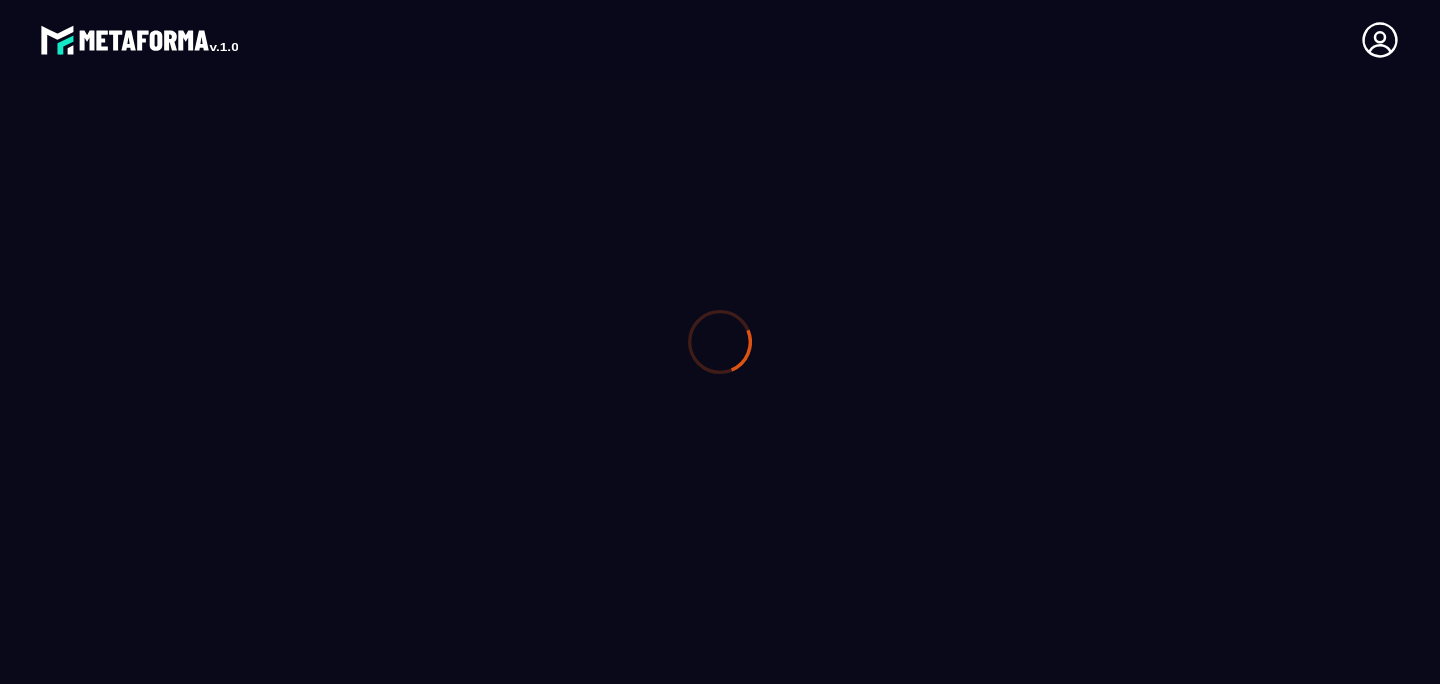 scroll, scrollTop: 0, scrollLeft: 0, axis: both 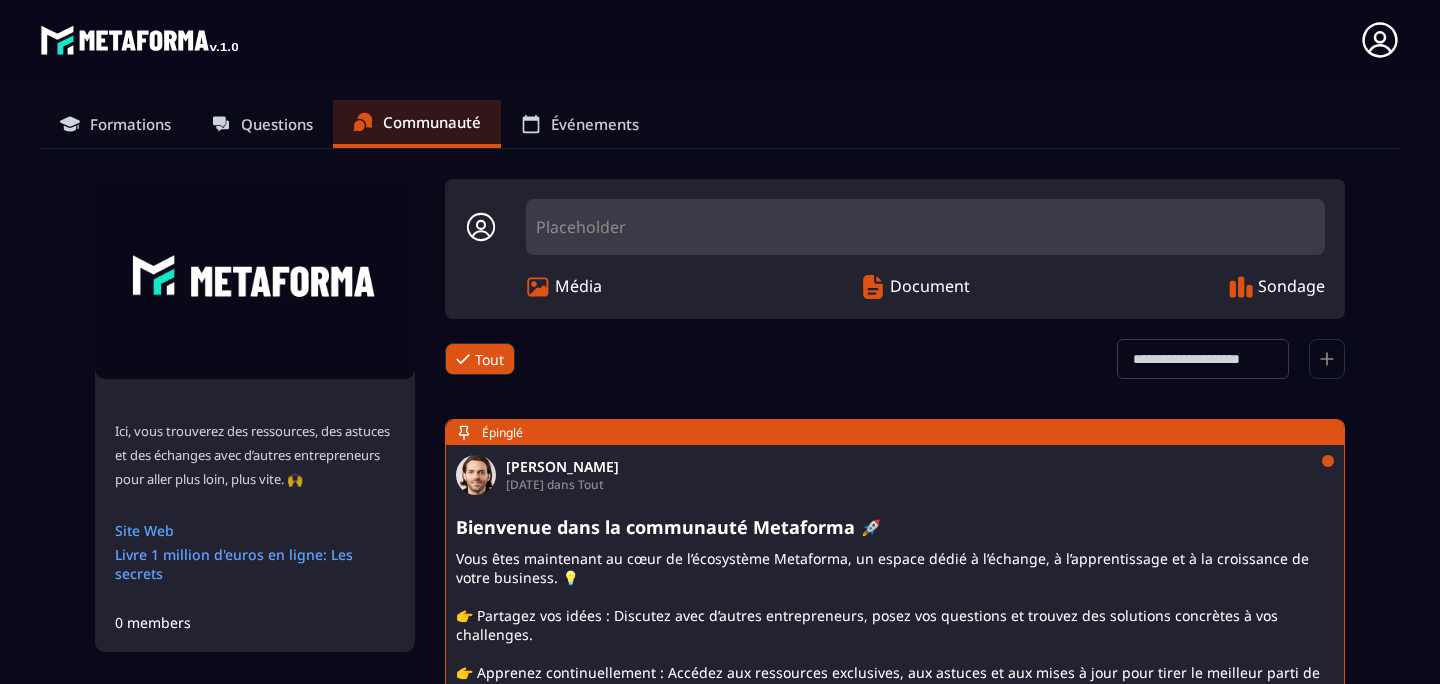 click on "Questions" at bounding box center [262, 124] 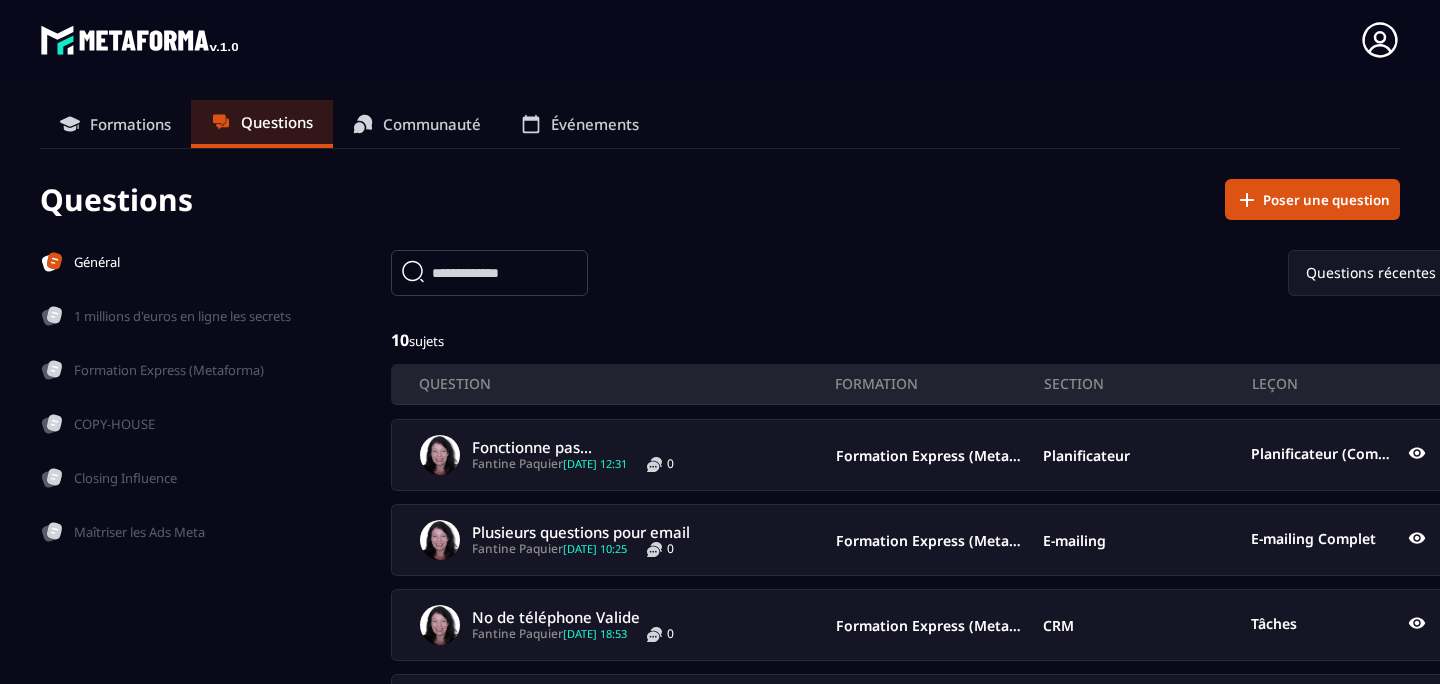 click at bounding box center (489, 273) 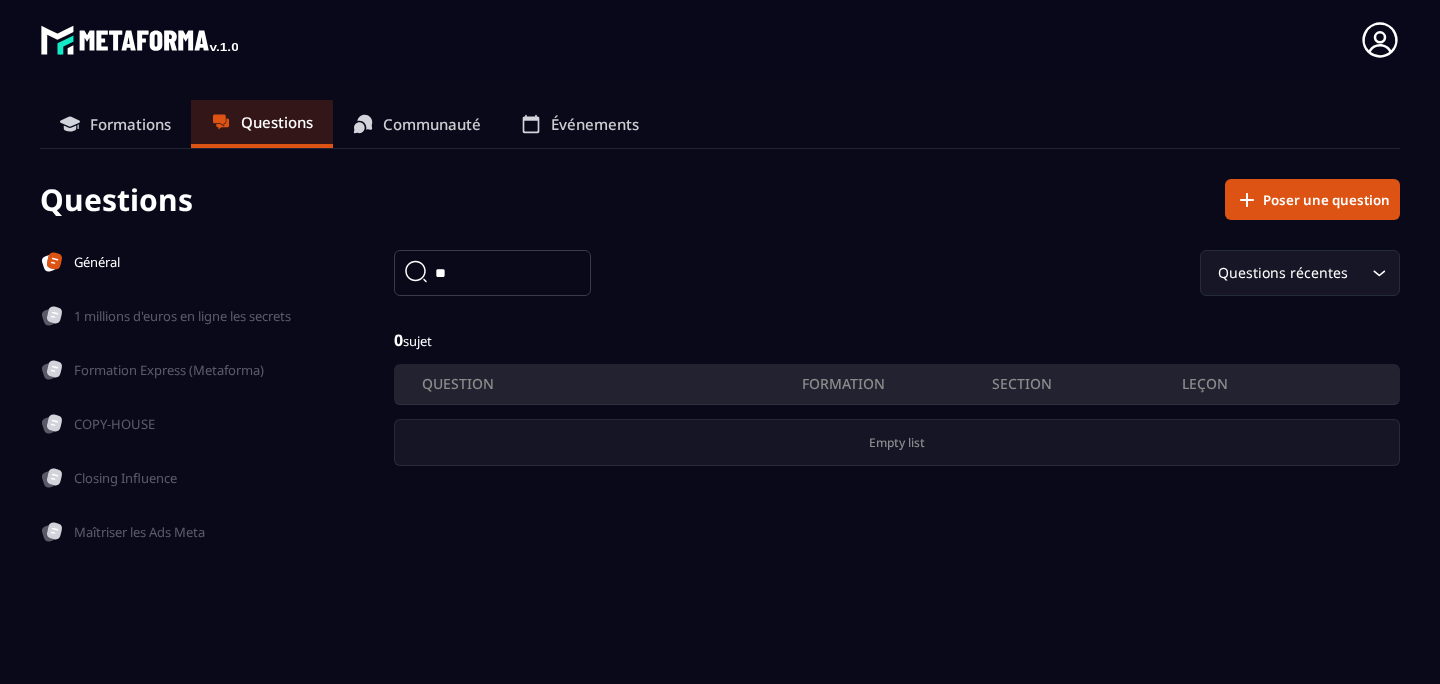 type on "*" 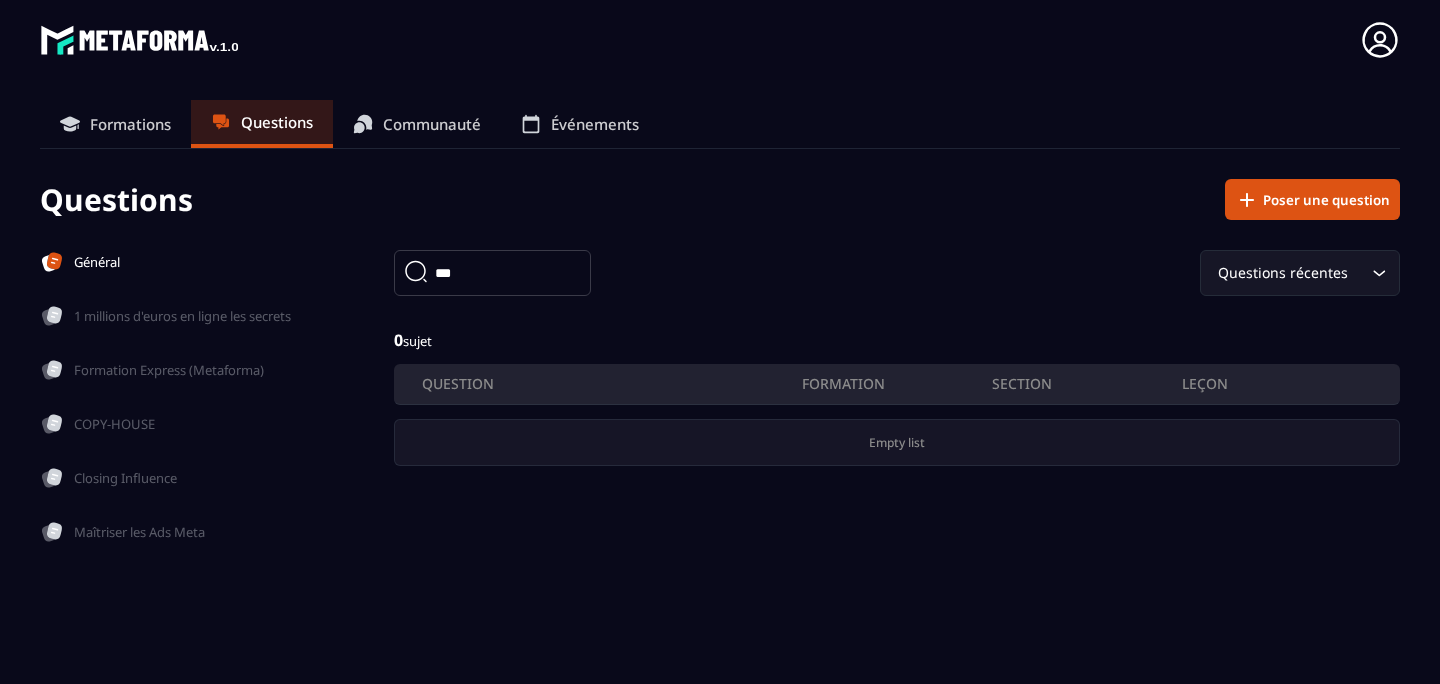 type on "****" 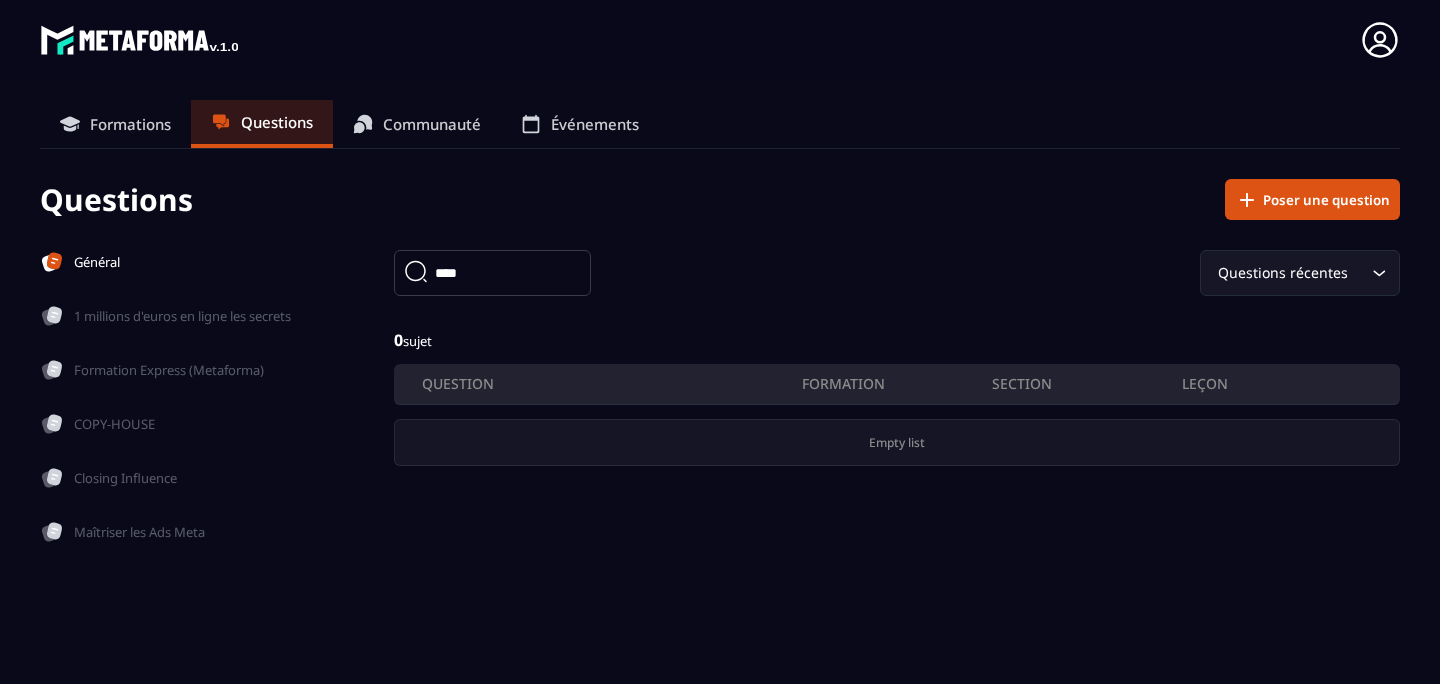 click on "Formations" at bounding box center (130, 124) 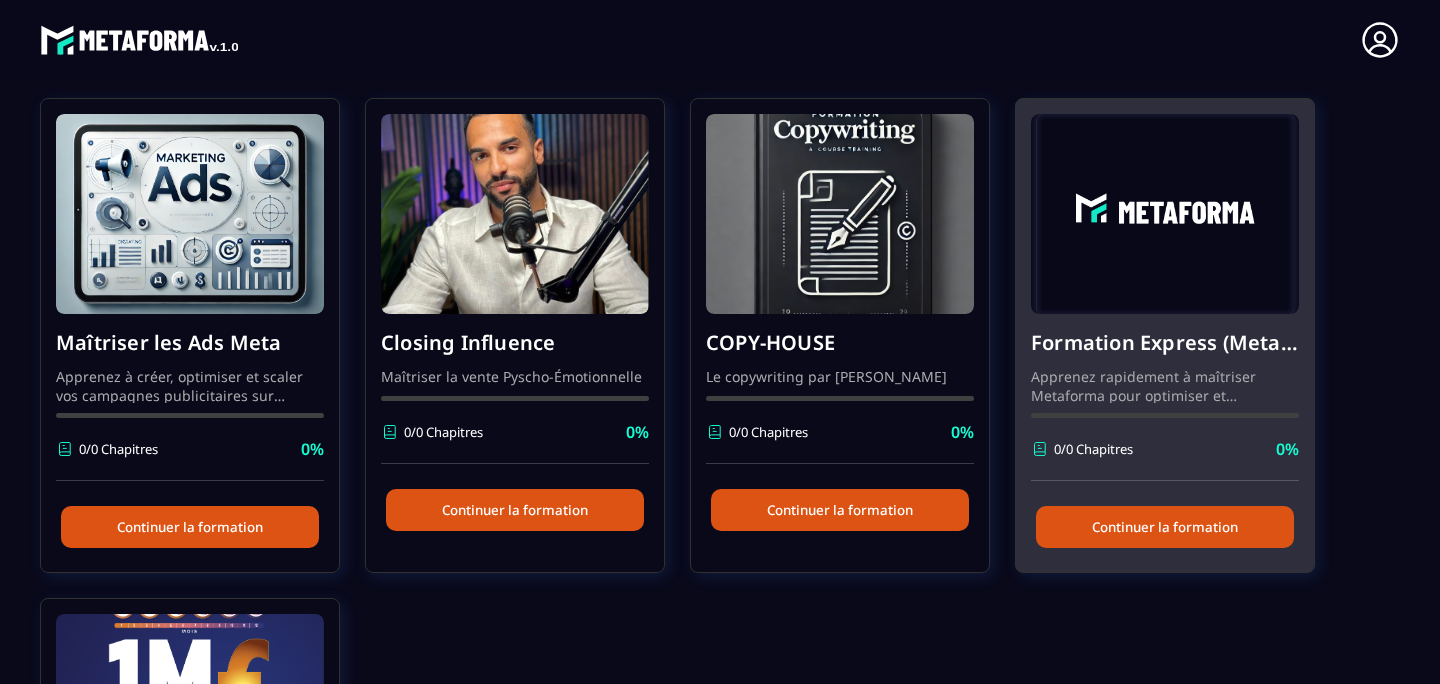 scroll, scrollTop: 200, scrollLeft: 0, axis: vertical 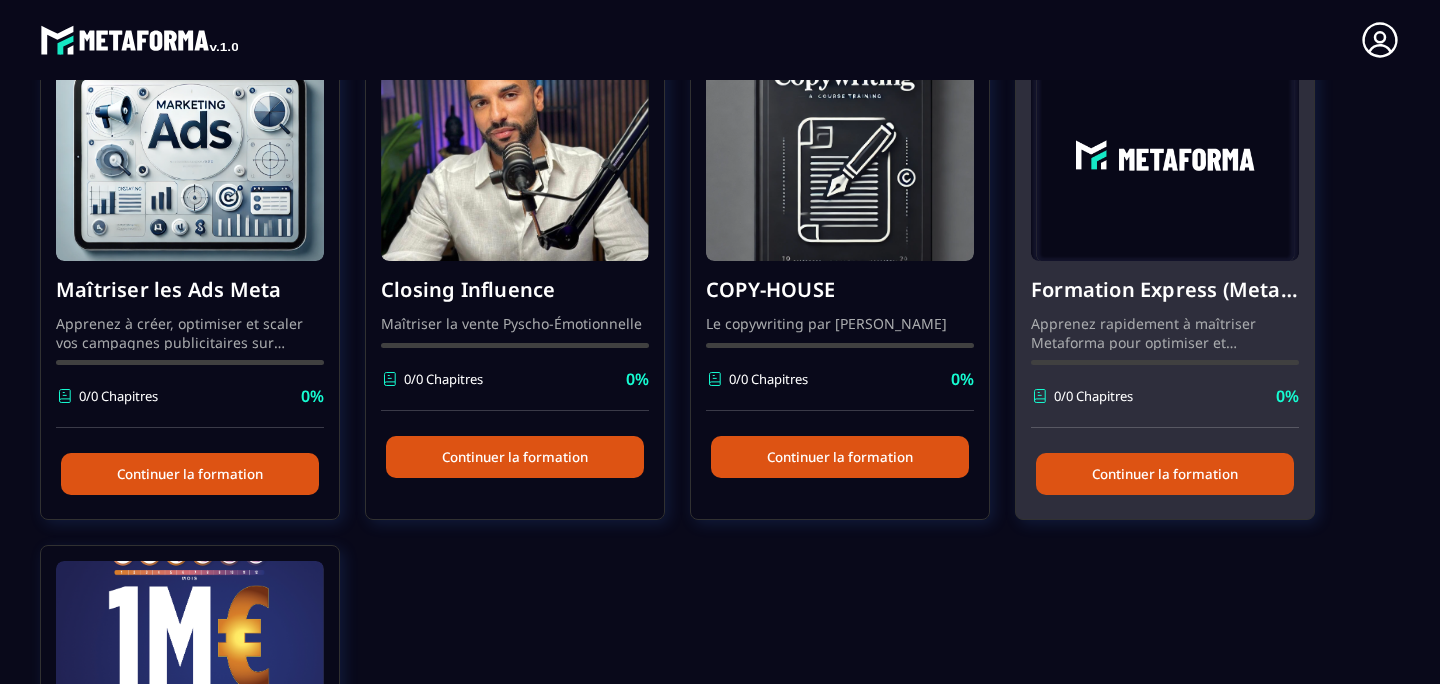 click on "Continuer la formation" at bounding box center [1165, 474] 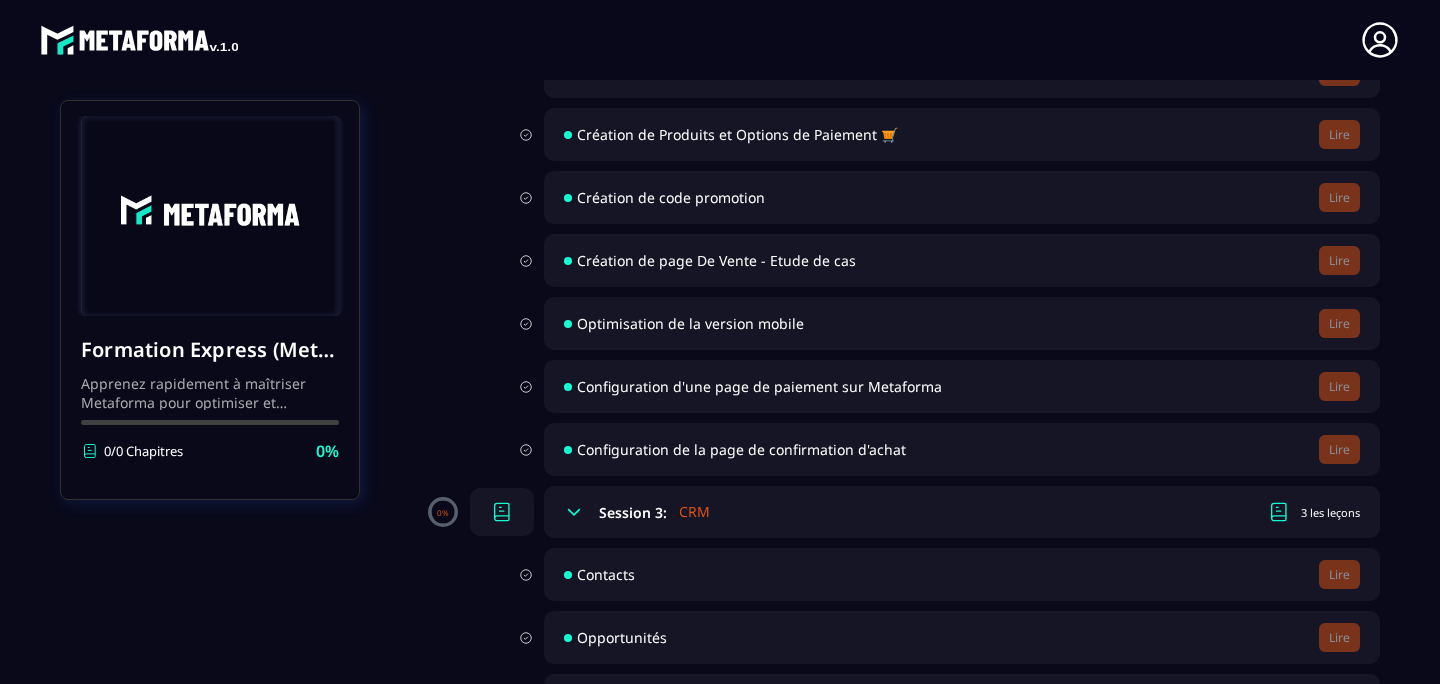 scroll, scrollTop: 544, scrollLeft: 0, axis: vertical 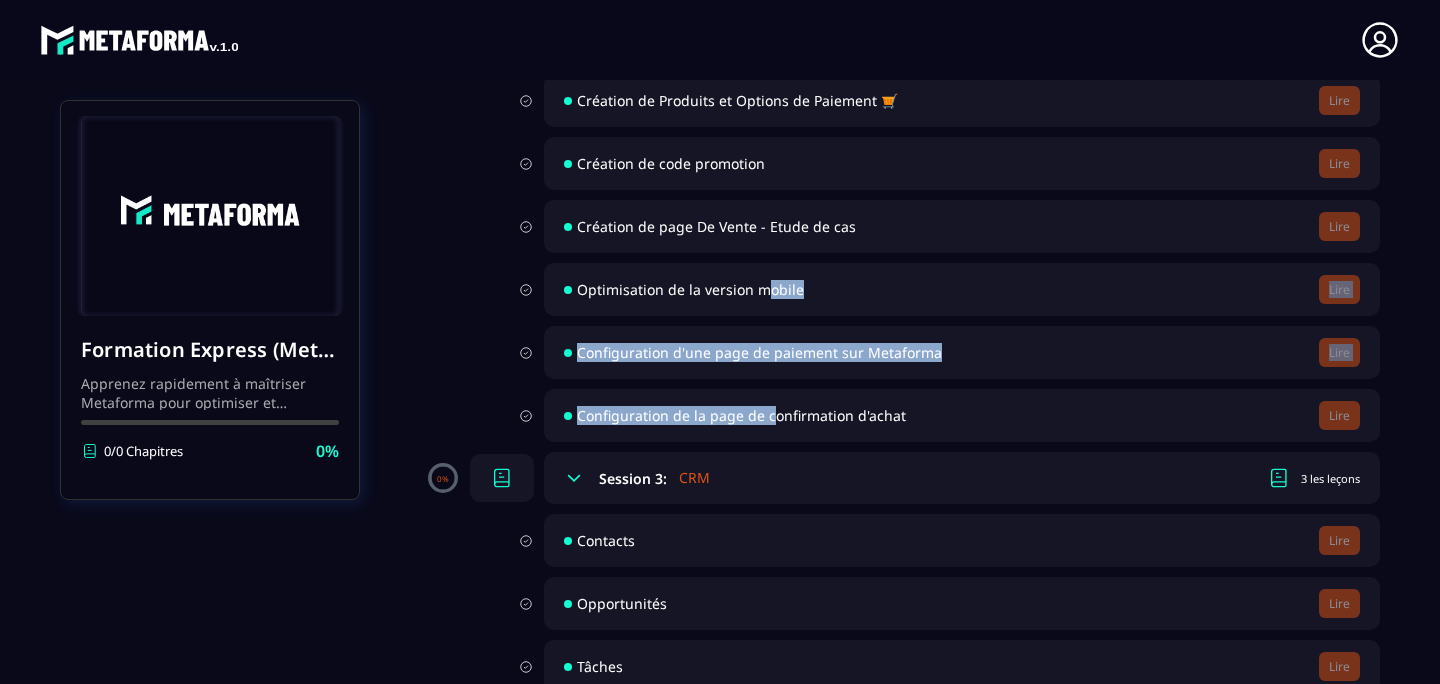 drag, startPoint x: 760, startPoint y: 282, endPoint x: 771, endPoint y: 407, distance: 125.48307 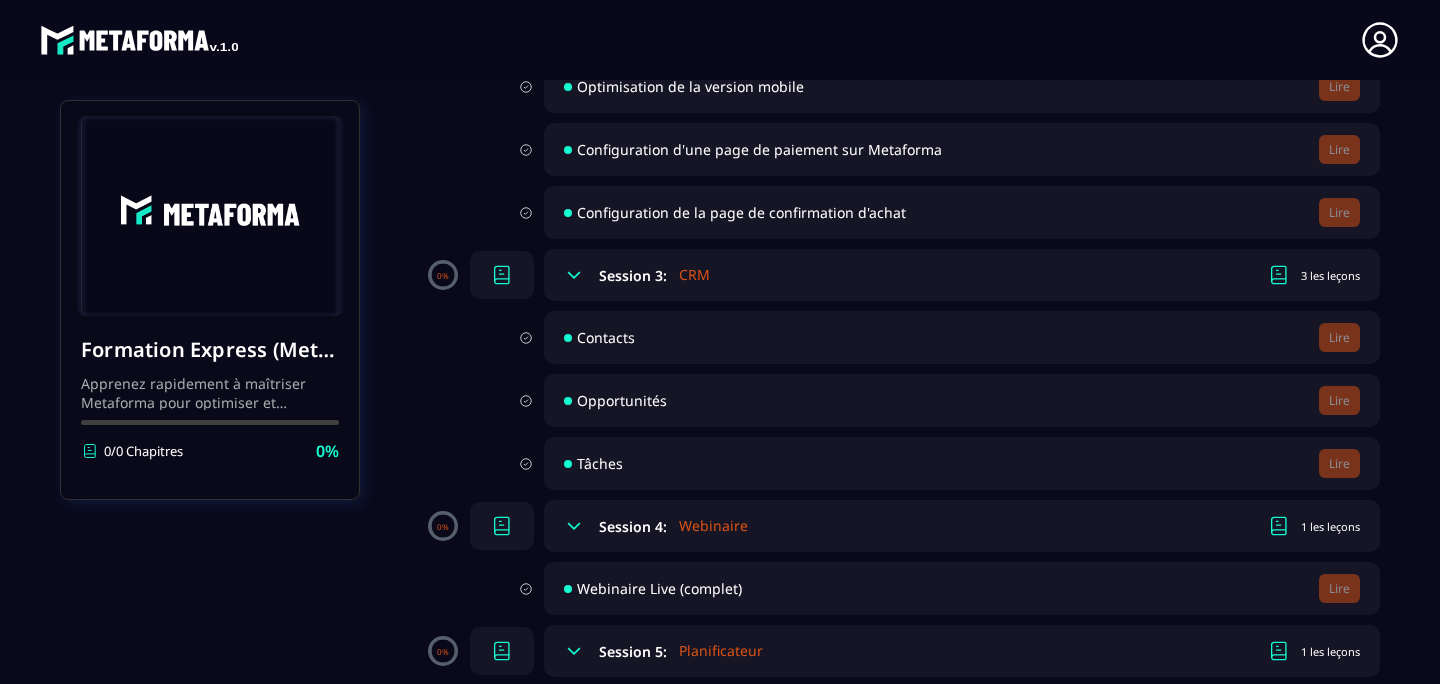 scroll, scrollTop: 745, scrollLeft: 0, axis: vertical 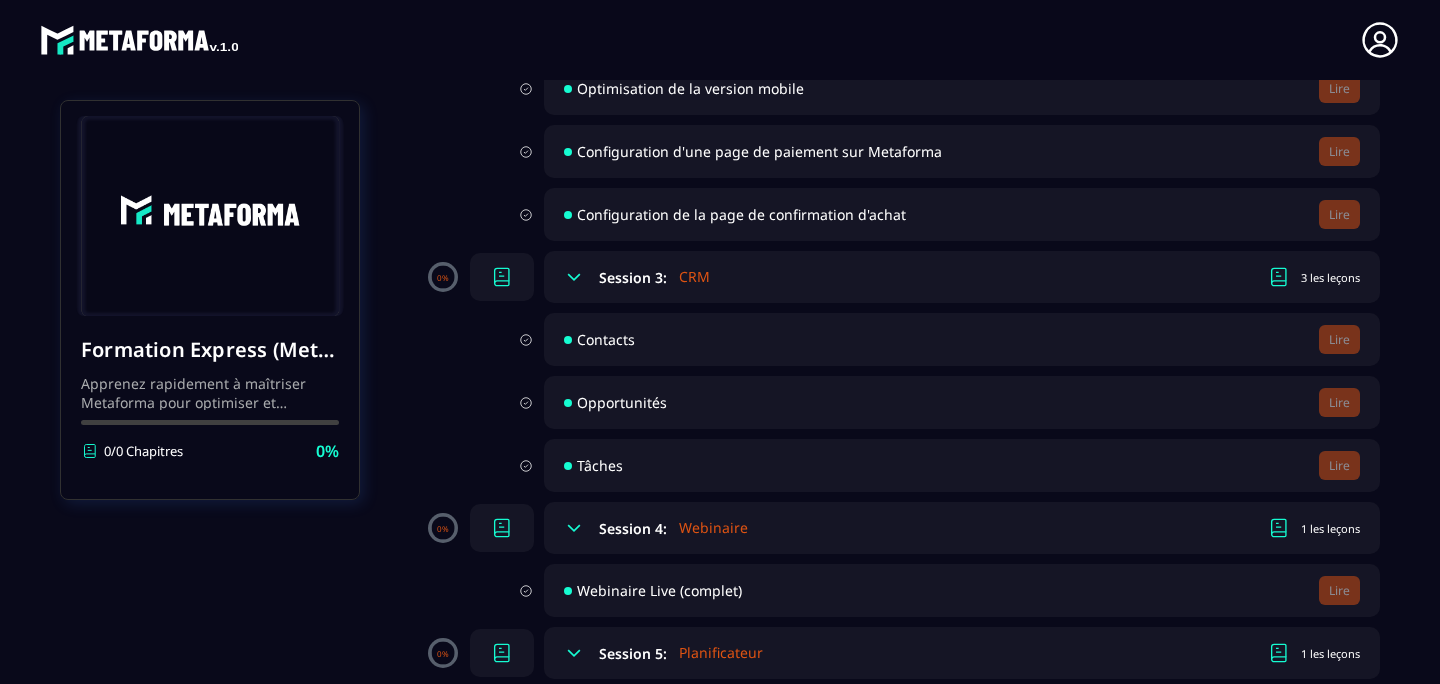 click on "Contacts Lire" at bounding box center (962, 339) 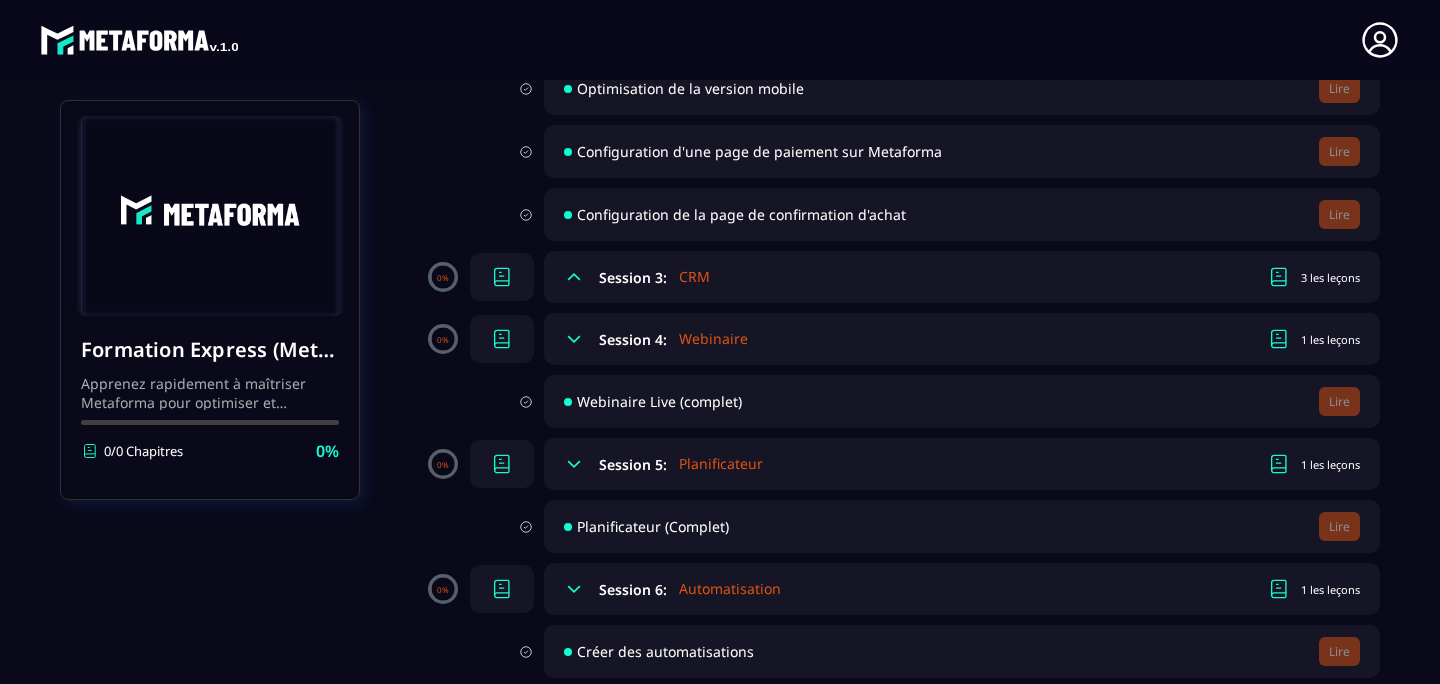 click on "Session 3:  CRM 3 les leçons" at bounding box center (962, 277) 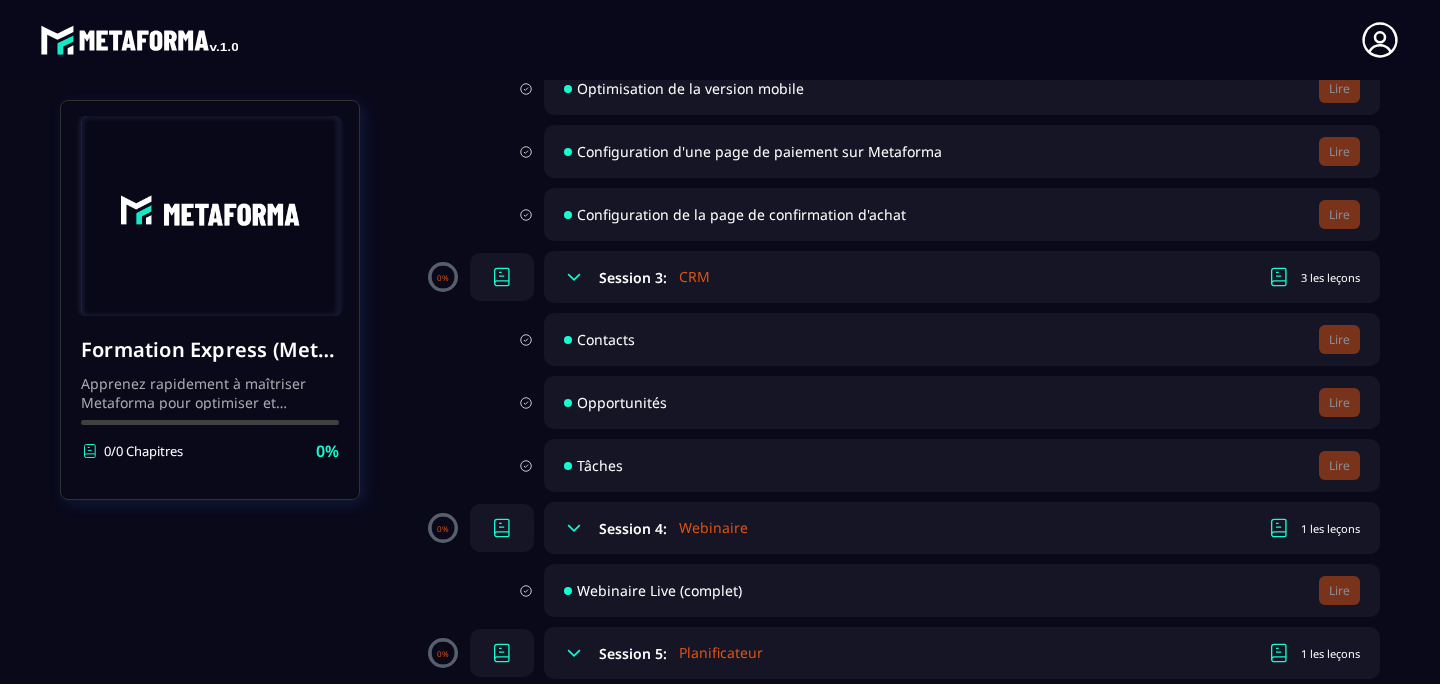 click on "Contacts Lire" at bounding box center (962, 339) 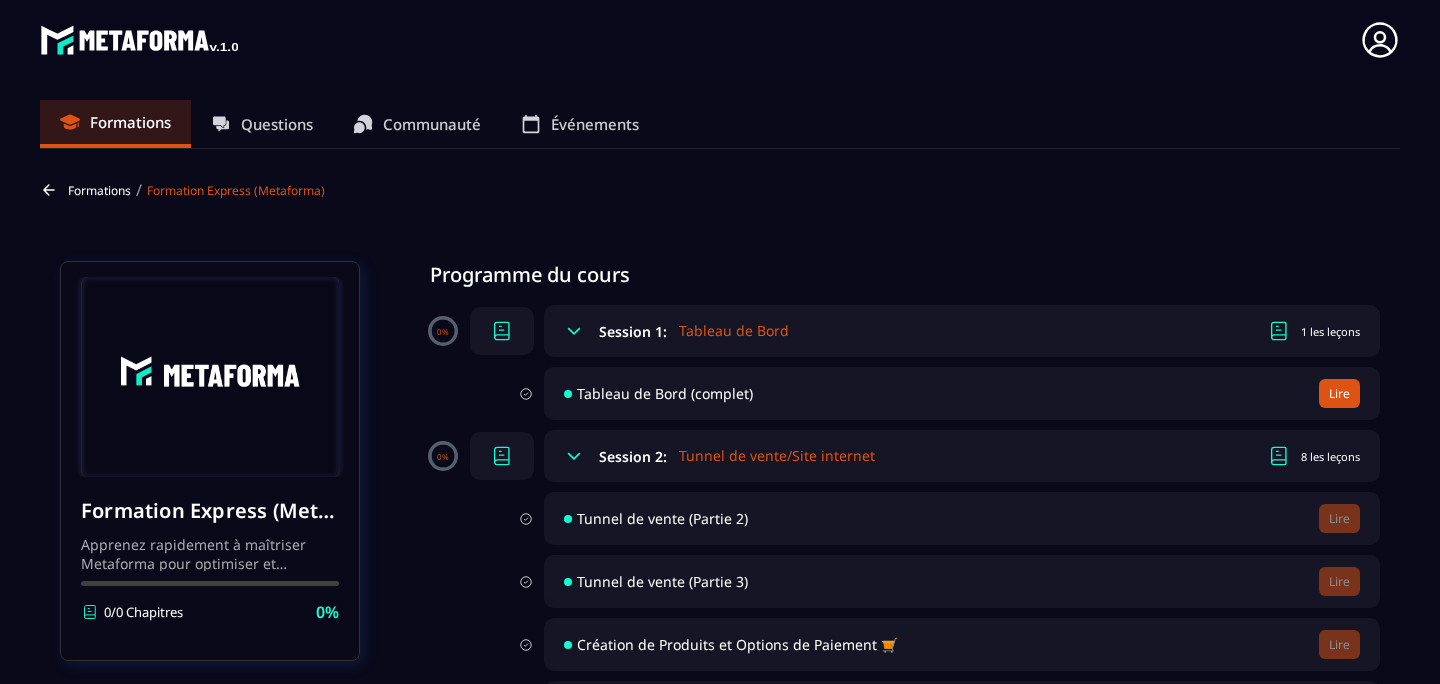 click on "Lire" at bounding box center (1339, 393) 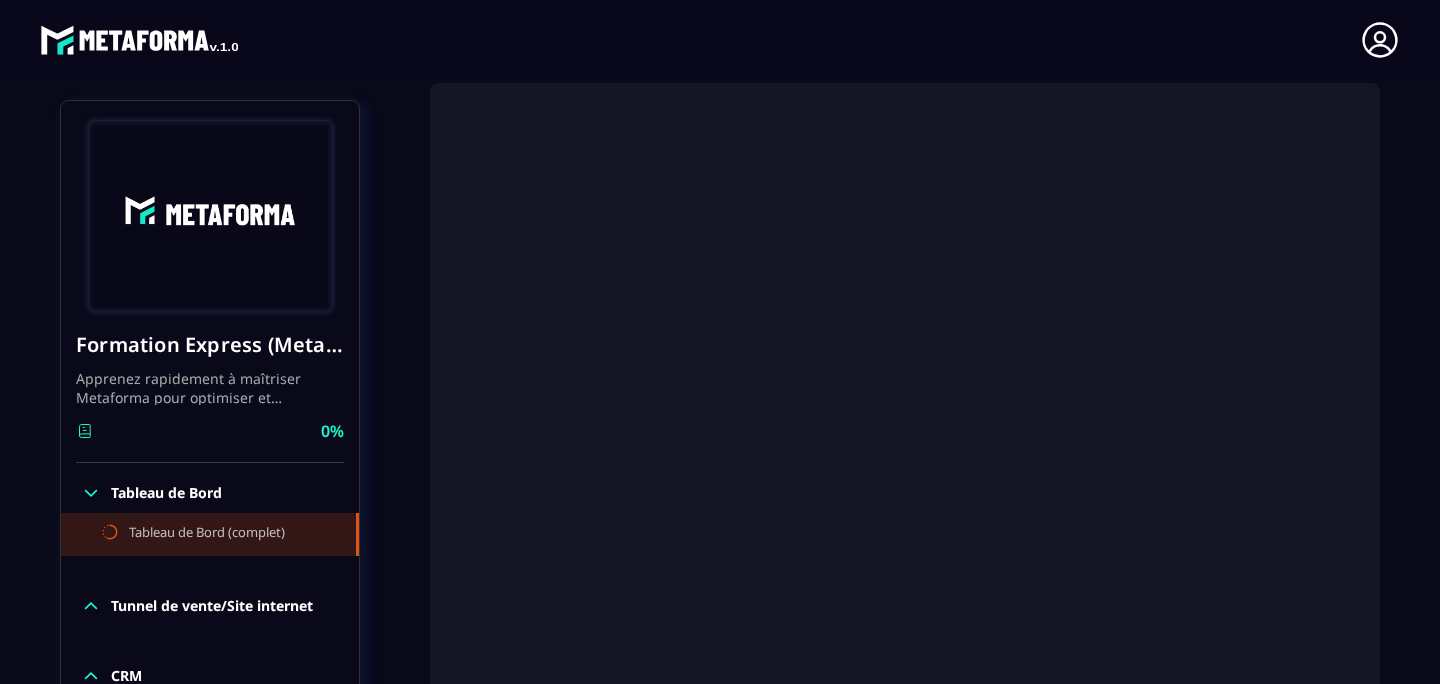 scroll, scrollTop: 374, scrollLeft: 0, axis: vertical 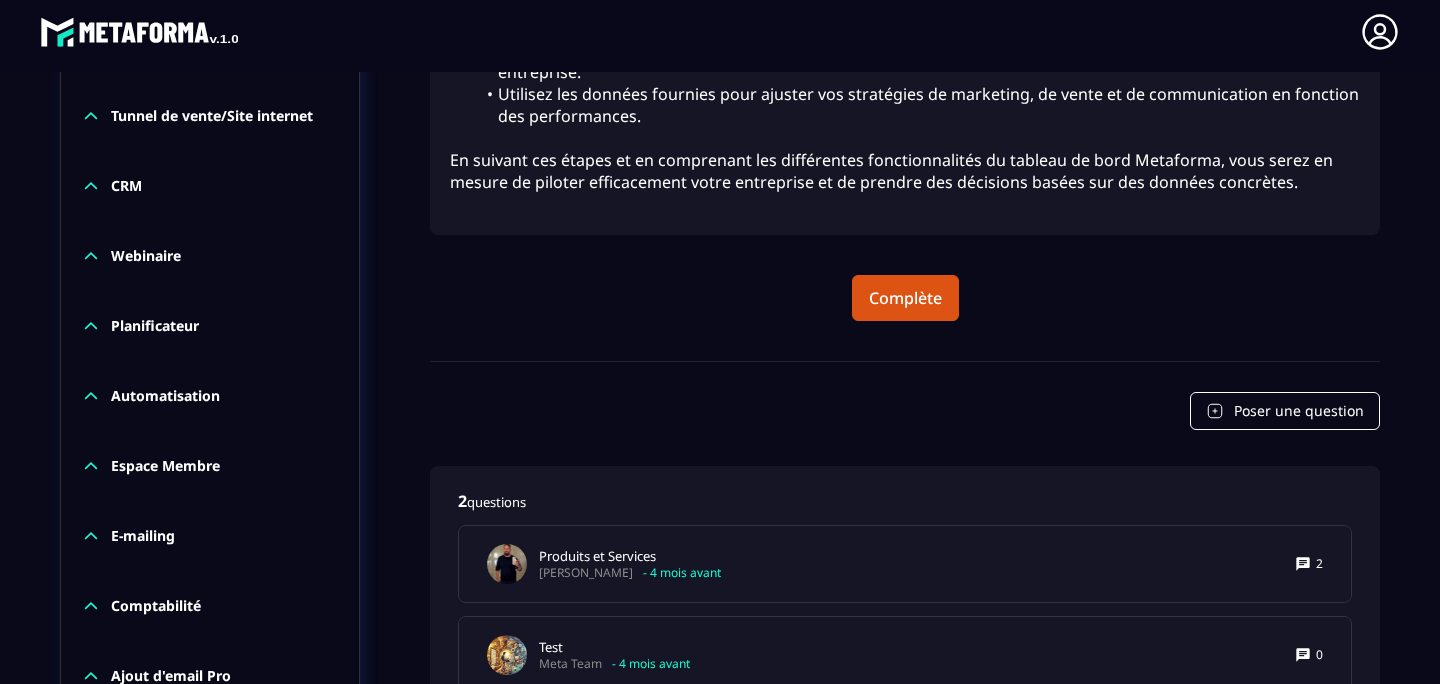 click on "CRM" at bounding box center (126, 186) 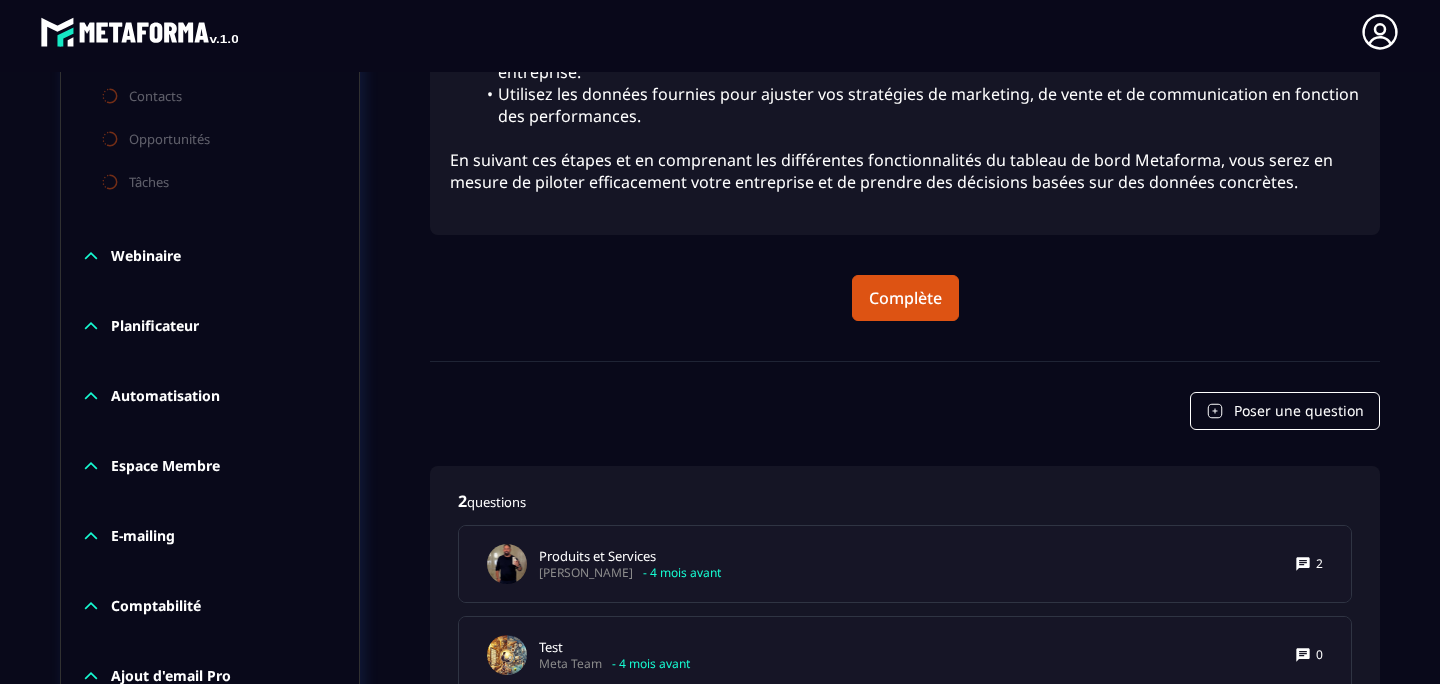 click on "Tâches" 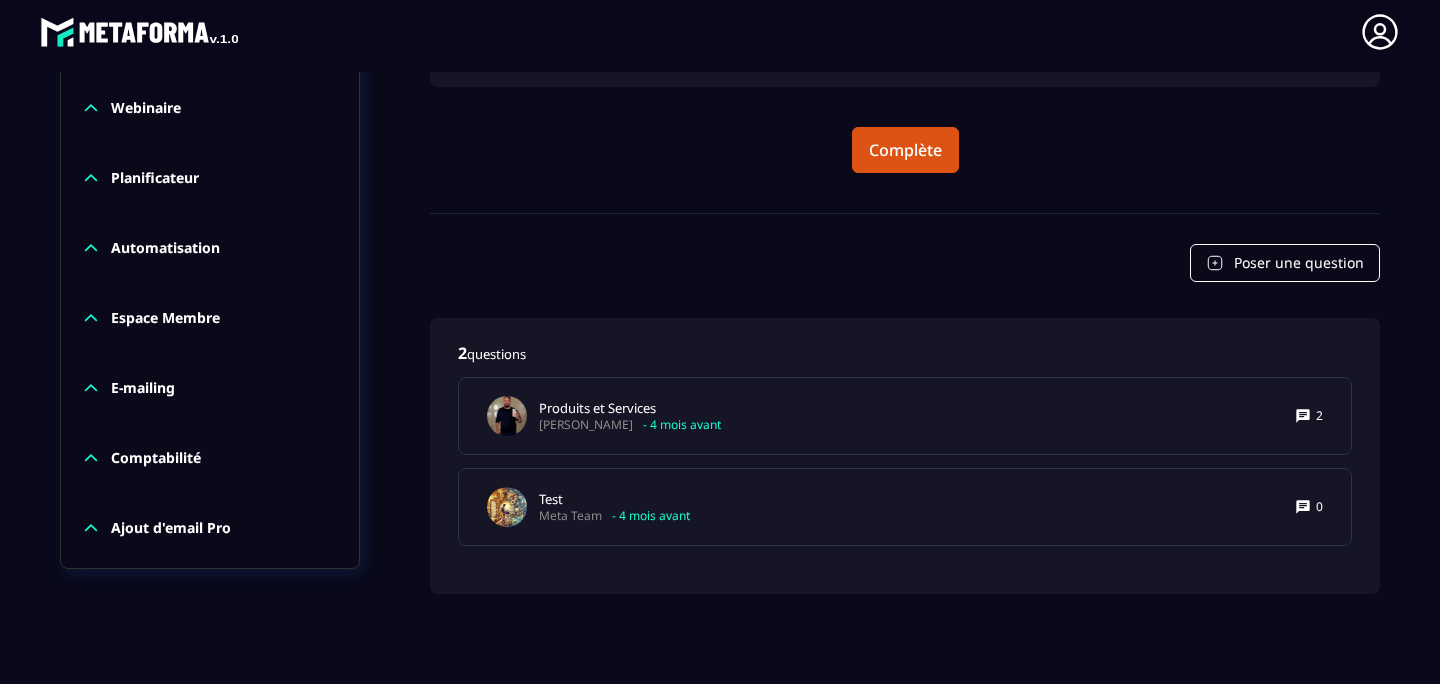 scroll, scrollTop: 1617, scrollLeft: 0, axis: vertical 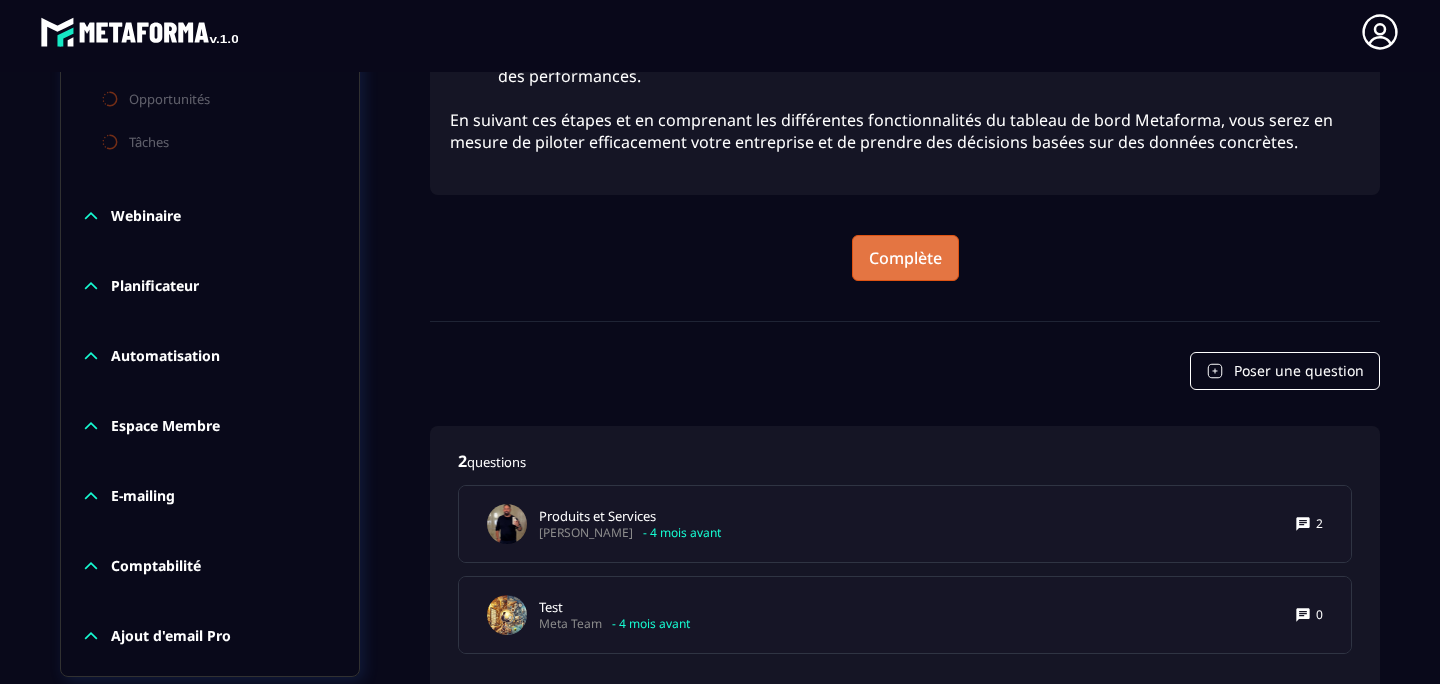 click on "Complète" at bounding box center [905, 258] 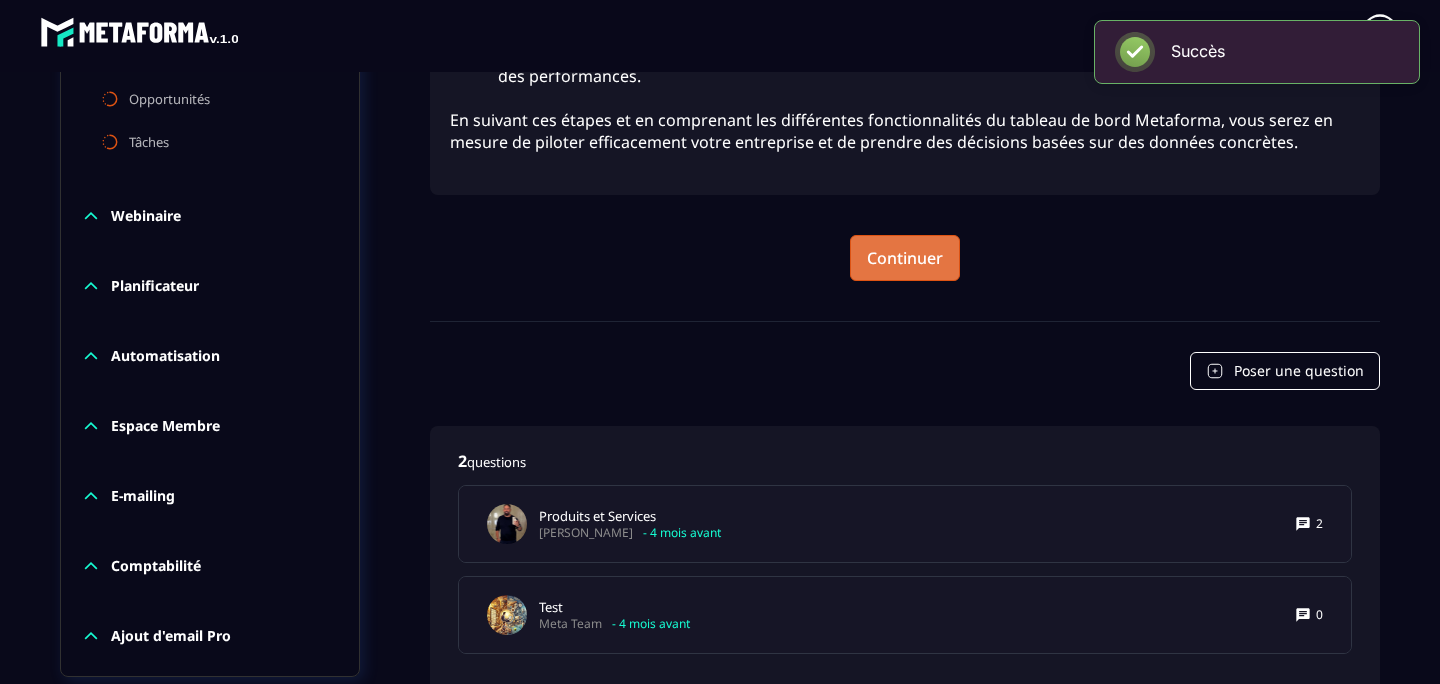 click on "Continuer" at bounding box center [905, 258] 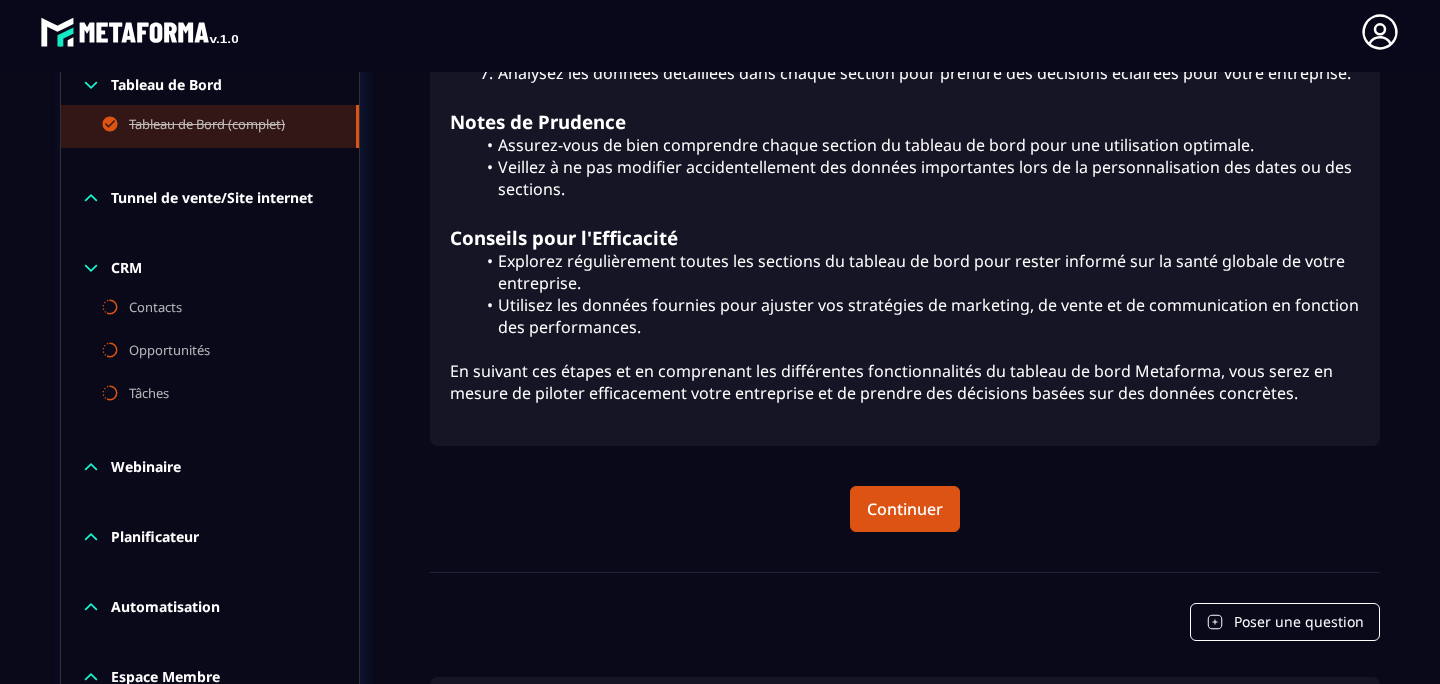scroll, scrollTop: 1725, scrollLeft: 0, axis: vertical 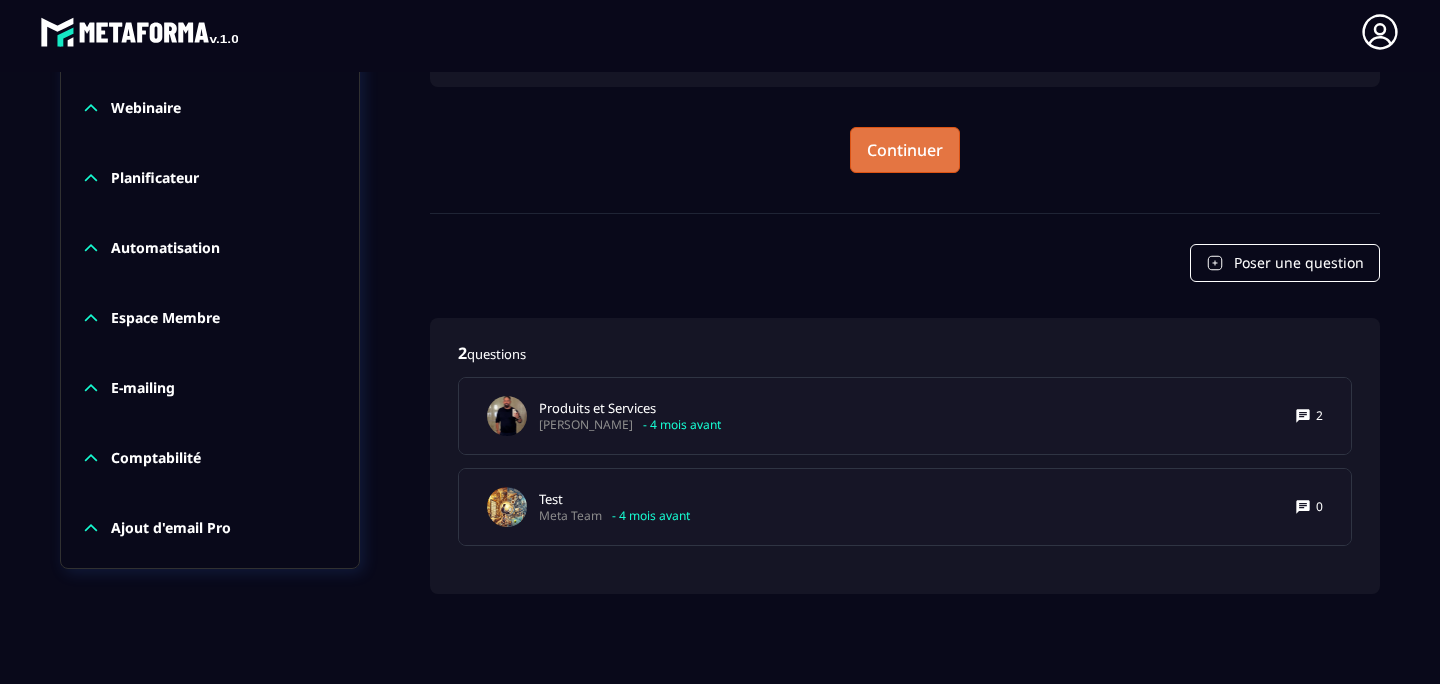 click on "Continuer" at bounding box center (905, 150) 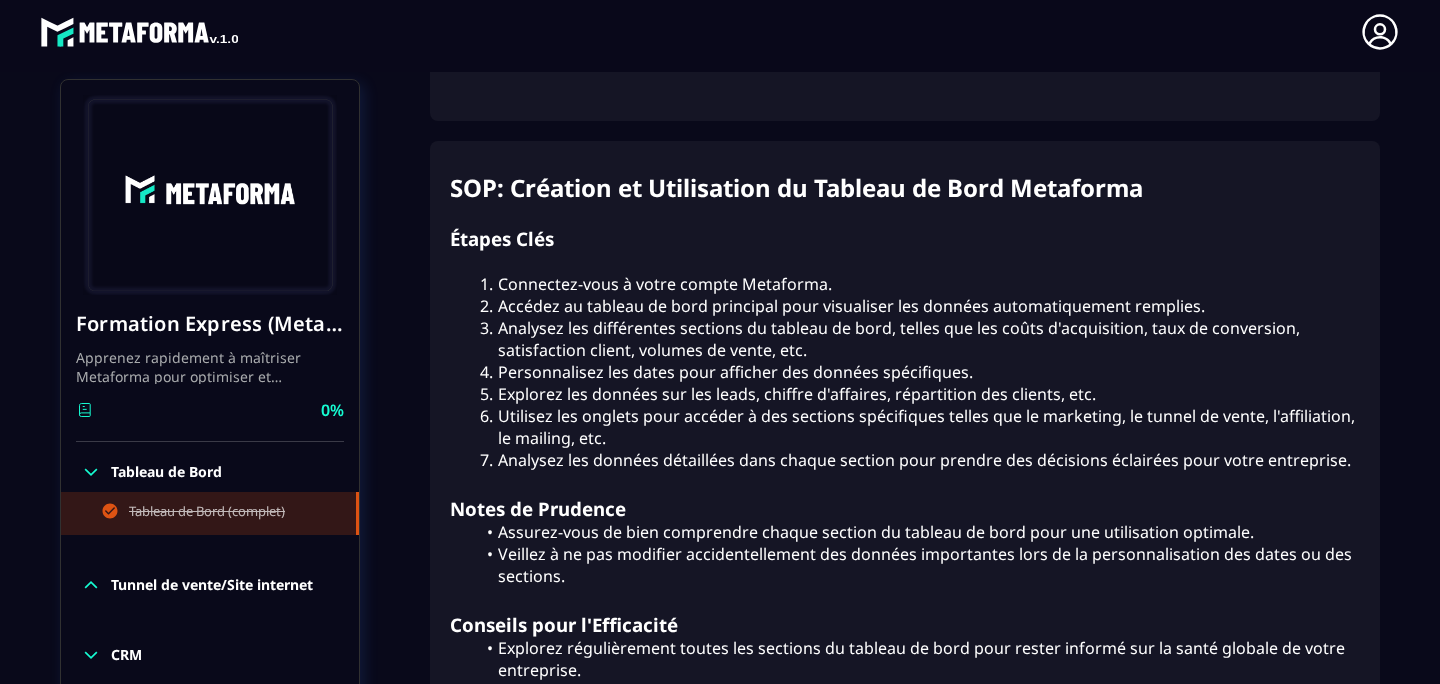 scroll, scrollTop: 1297, scrollLeft: 0, axis: vertical 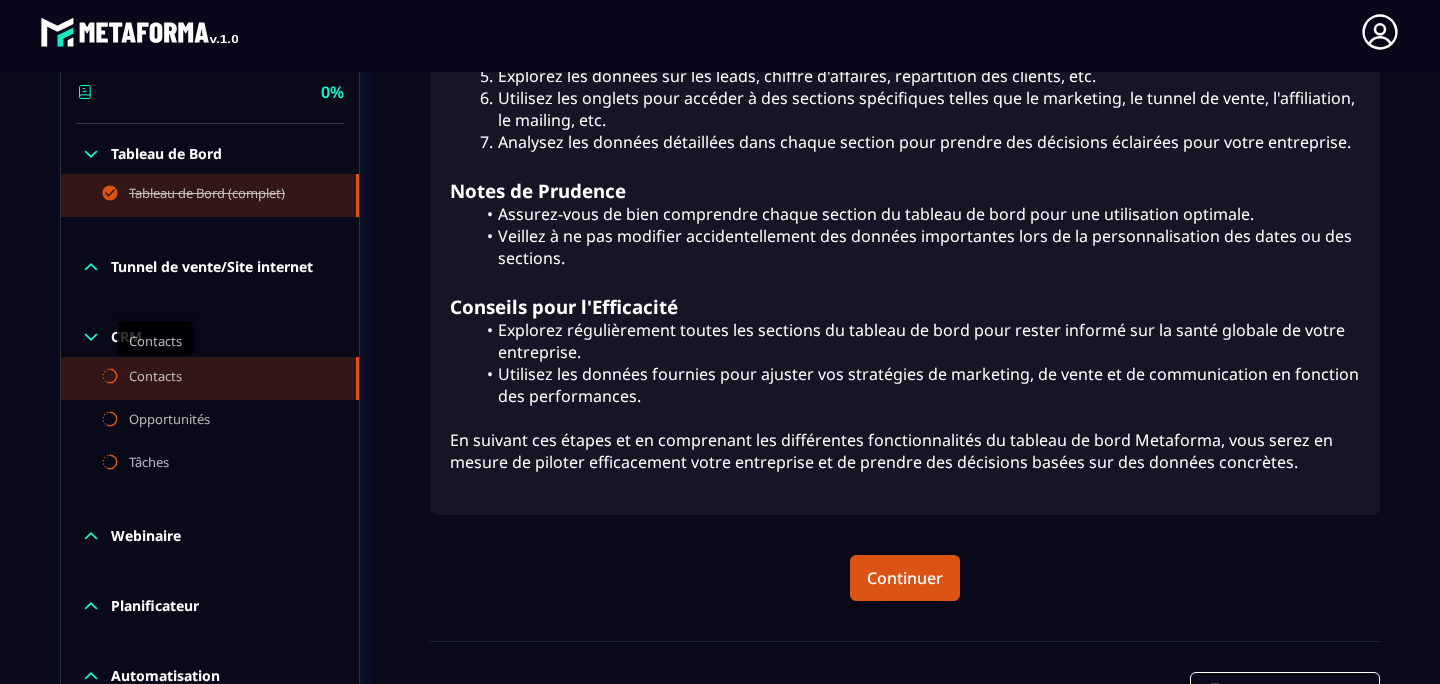 click on "Contacts" at bounding box center [155, 378] 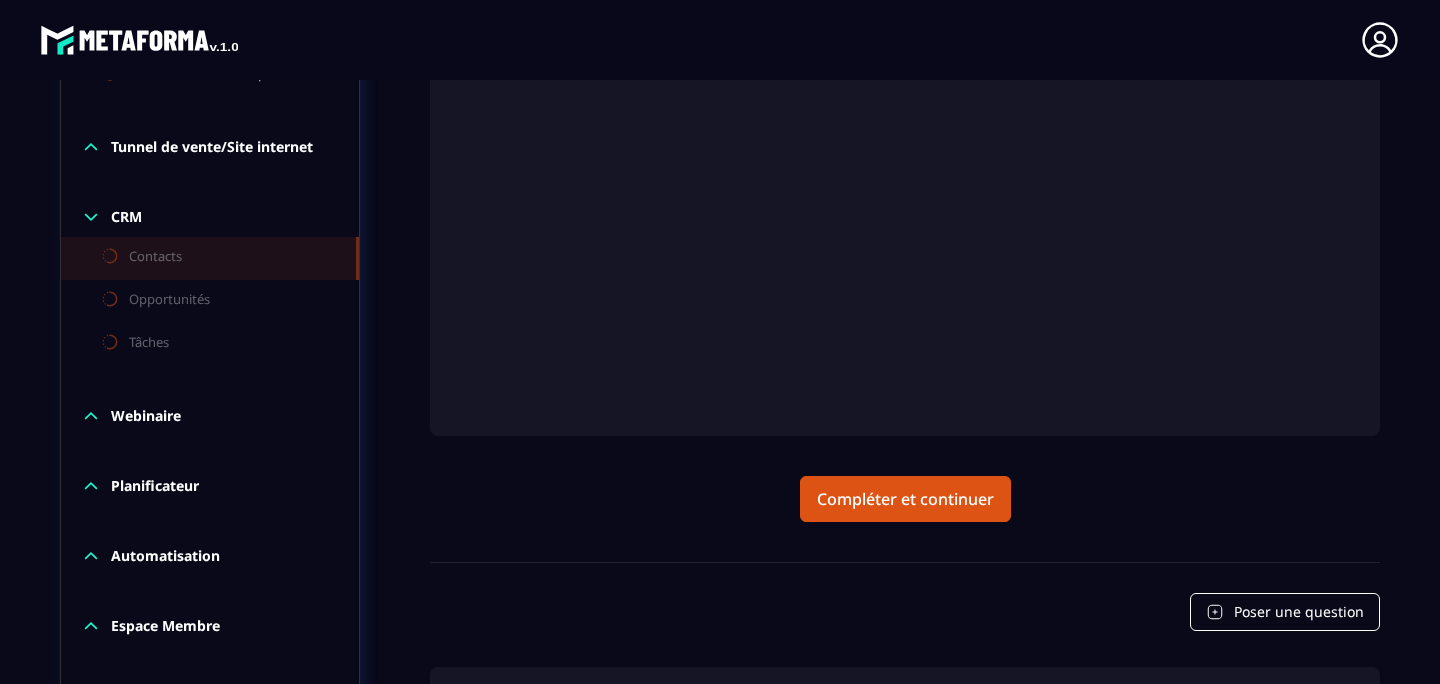 scroll, scrollTop: 522, scrollLeft: 0, axis: vertical 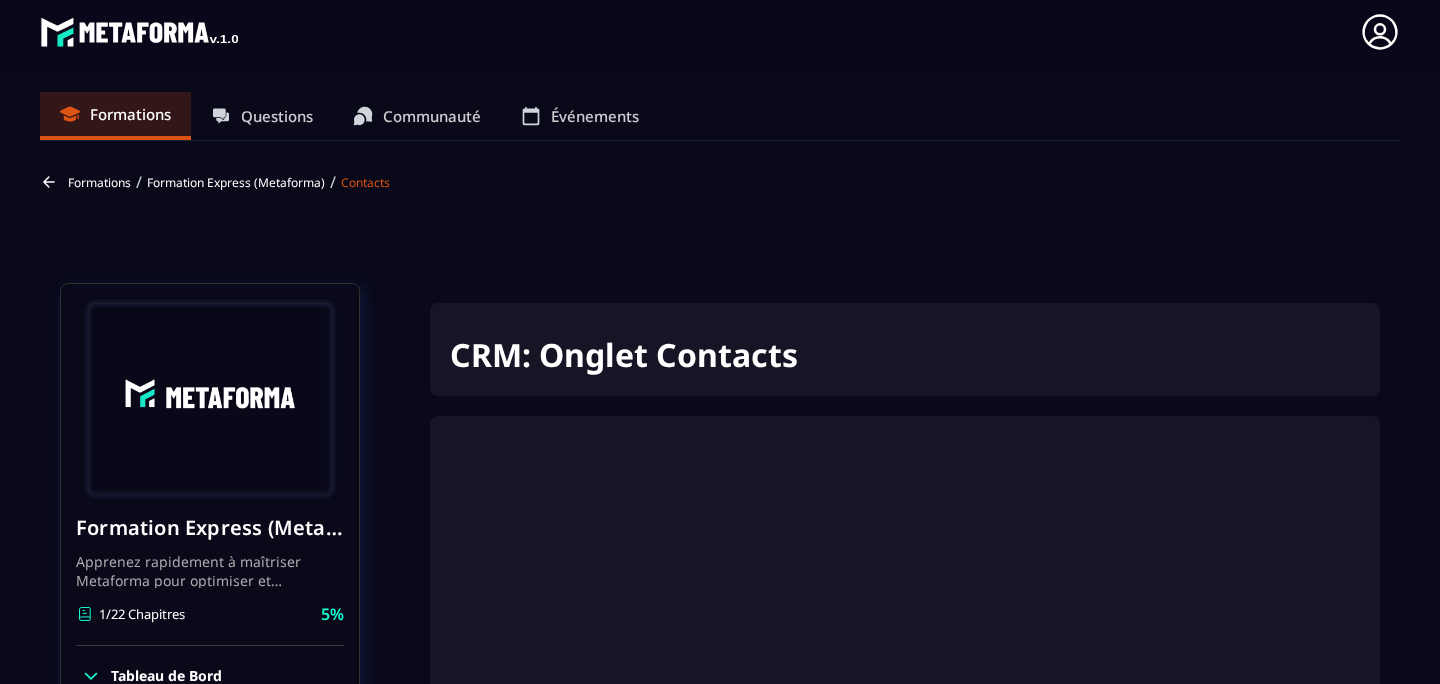 click on "Communauté" at bounding box center (432, 116) 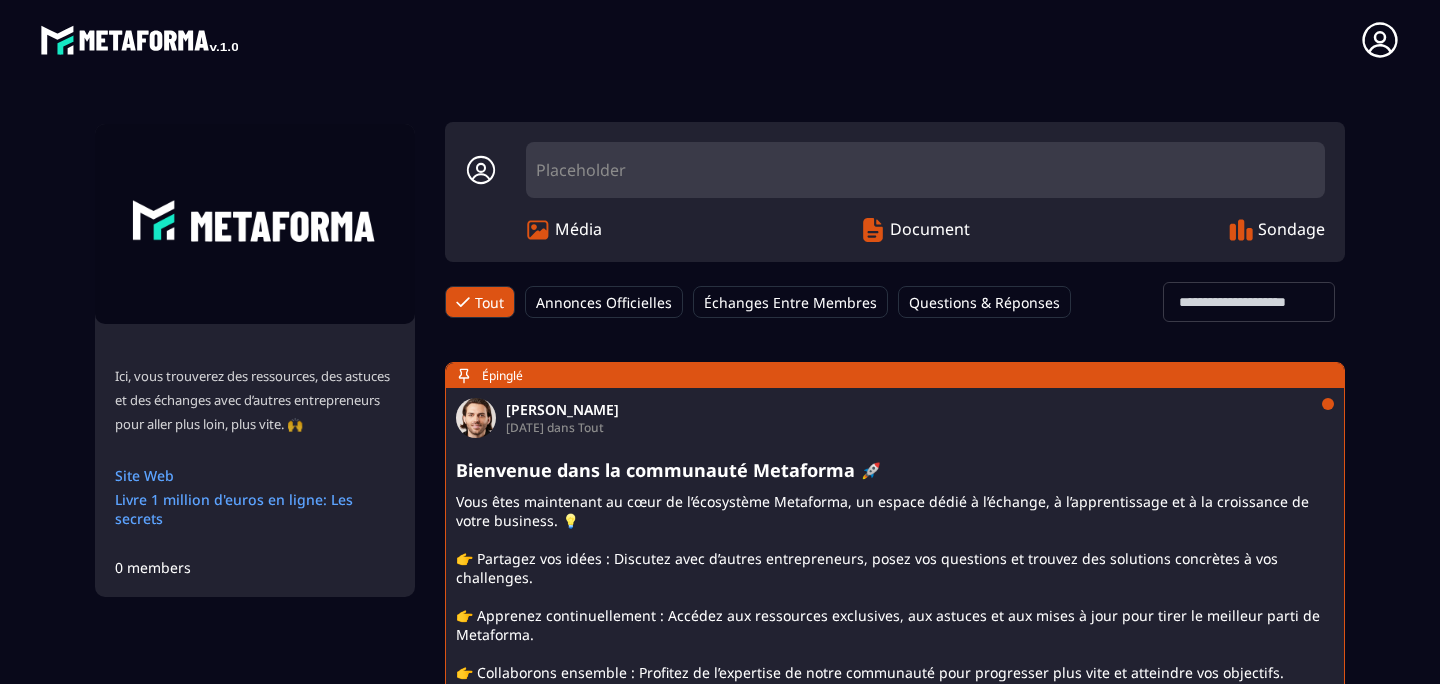 scroll, scrollTop: 61, scrollLeft: 0, axis: vertical 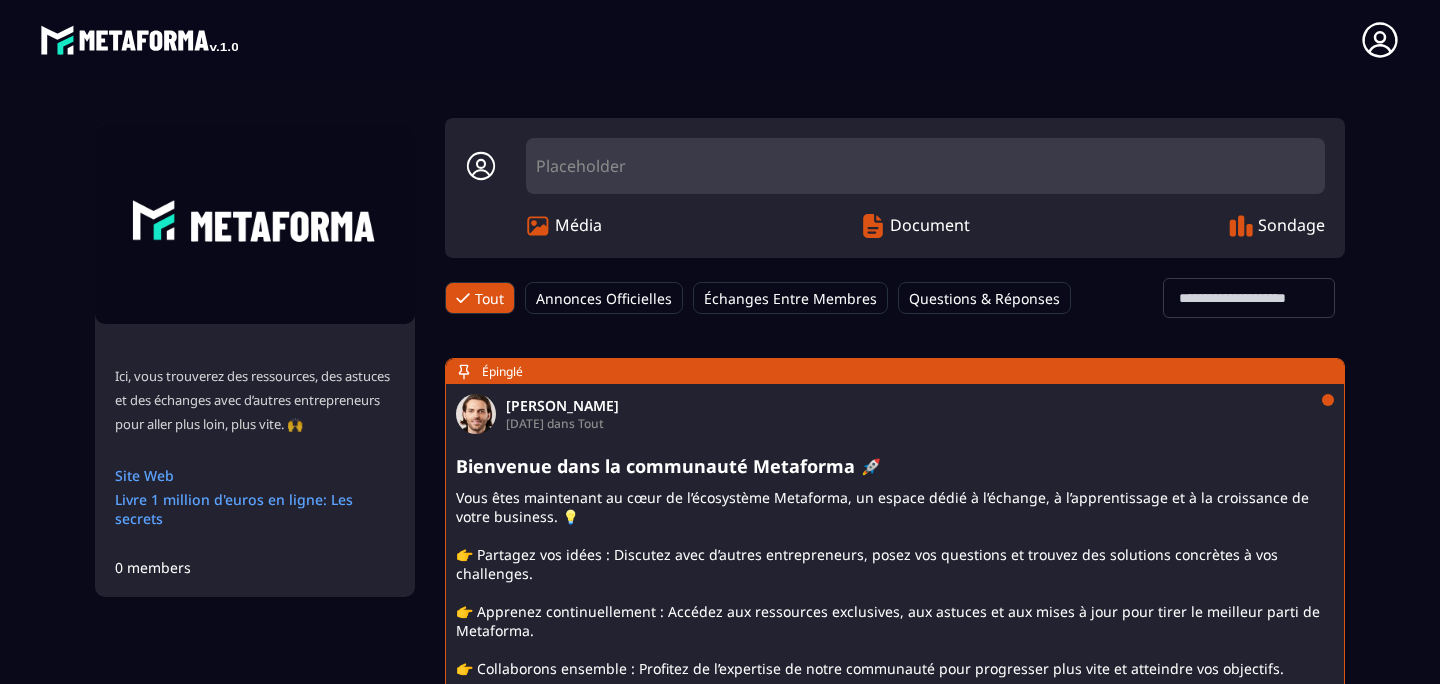 click at bounding box center [1249, 298] 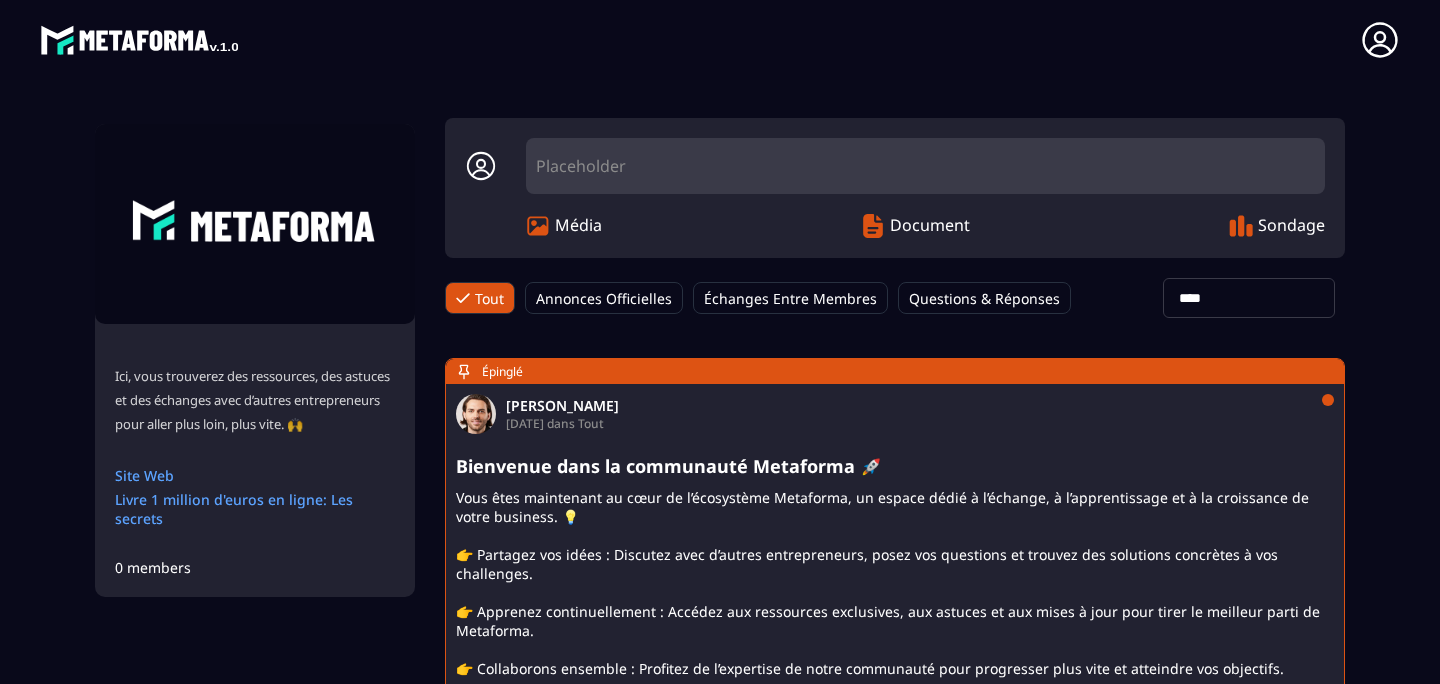 type on "****" 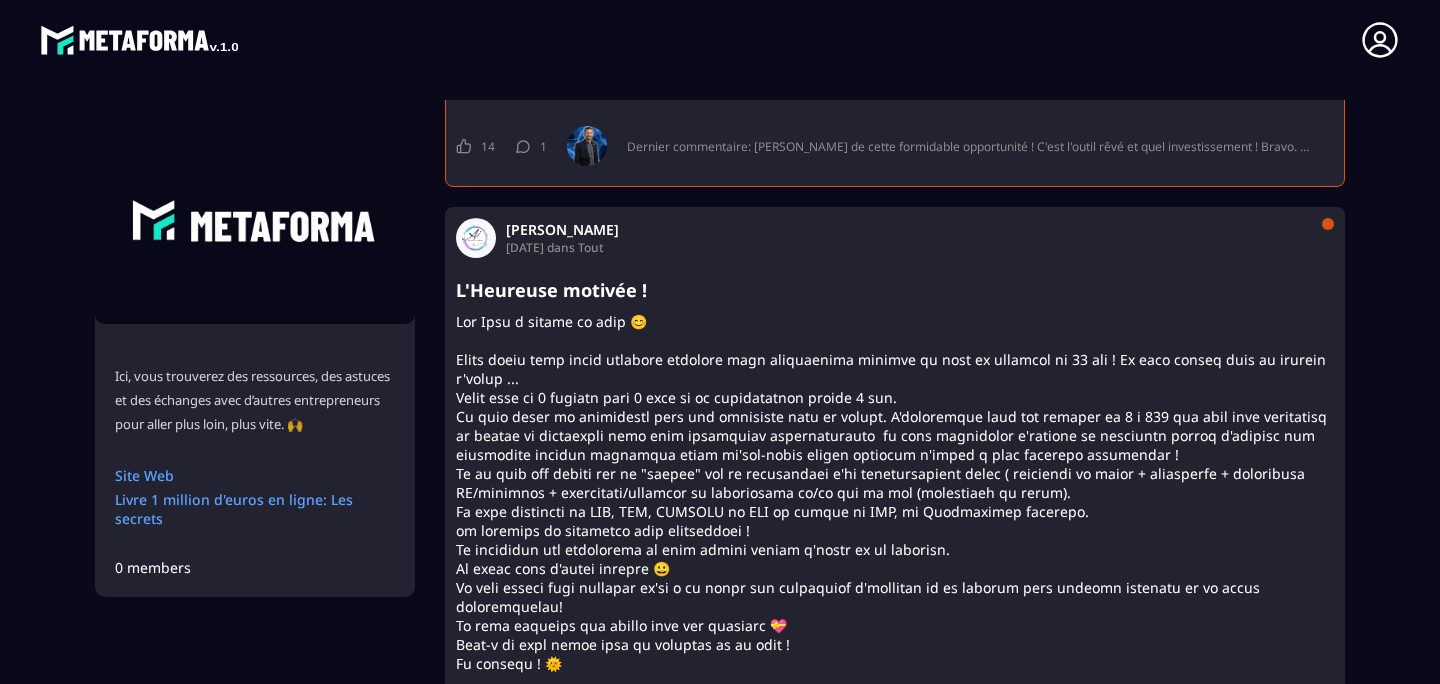 scroll, scrollTop: 753, scrollLeft: 0, axis: vertical 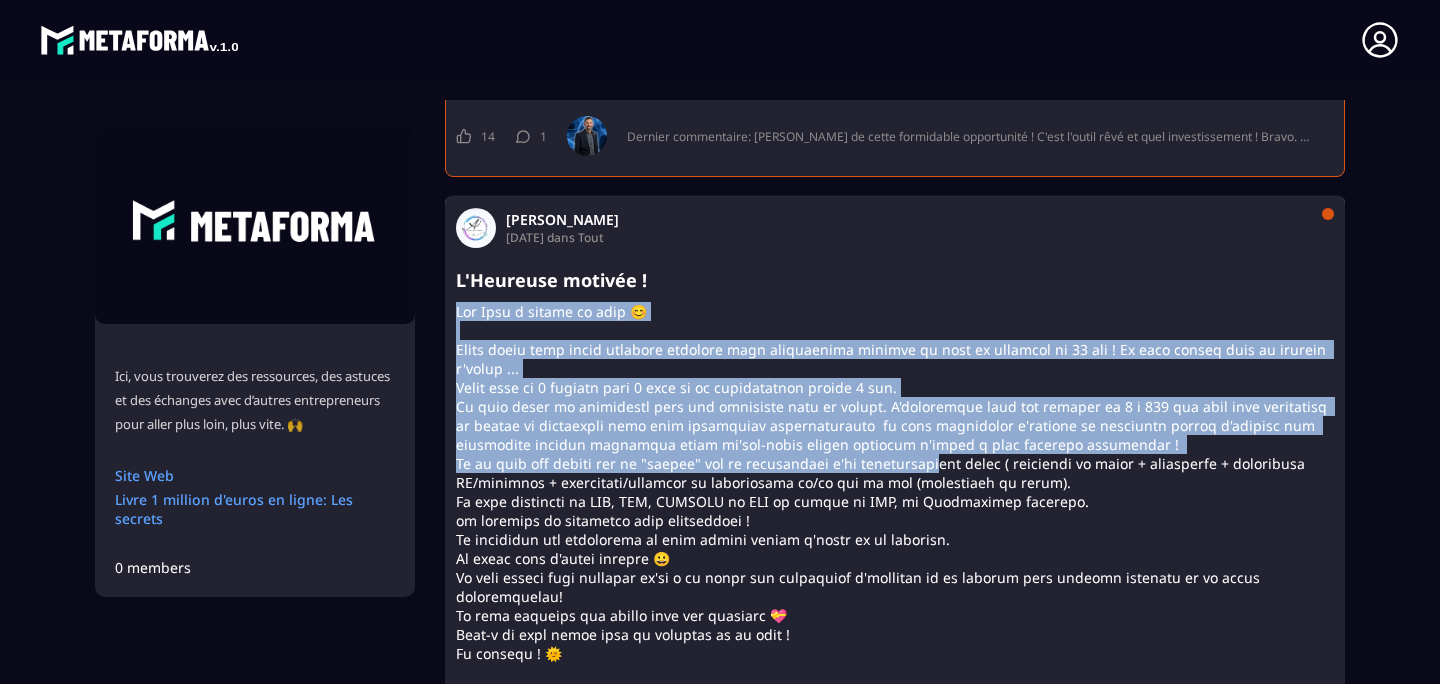 drag, startPoint x: 988, startPoint y: 272, endPoint x: 950, endPoint y: 446, distance: 178.10109 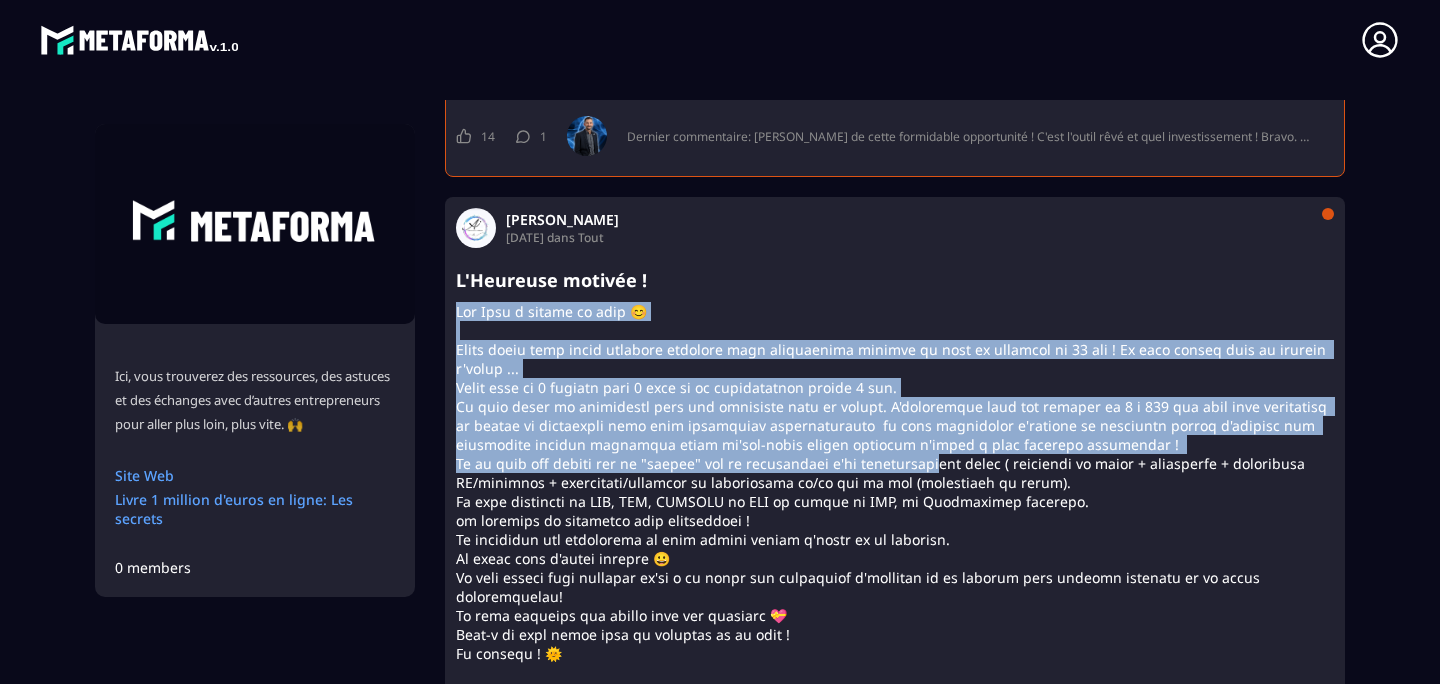 click on "Formations Questions Communauté Événements Ici, vous trouverez des ressources, des astuces et des échanges avec d’autres entrepreneurs pour aller plus loin, plus vite. 🙌 Site Web Livre 1 million d'euros en ligne: Les secrets 0 members Placeholder Média Document Sondage Tout Annonces Officielles Échanges Entre Membres Questions & Réponses Tout Loading... **** [PERSON_NAME] [DATE] dans Tout Bienvenue dans la communauté Metaforma 🚀 14 14 Goûts [PERSON_NAME] [PERSON_NAME] [PERSON_NAME] [PERSON_NAME] [PERSON_NAME] [PERSON_NAME] et 7 autres 1 1 Commentaire [PERSON_NAME] commentaire: [PERSON_NAME] de cette formidable opportunité ! C'est l'outil rêvé et quel investissement ! Bravo. Hâte d'en connaitre tous les recoins pour l'exploiter à son maximum ! go go go ! [PERSON_NAME] [DATE] dans Tout L'Heureuse motivée ! 1 1 Comme [PERSON_NAME] 1 1 Commentaire [PERSON_NAME] commentaire: Bravo pour la présentation , Bonne continuation👍 1 1 Comme 1 3" 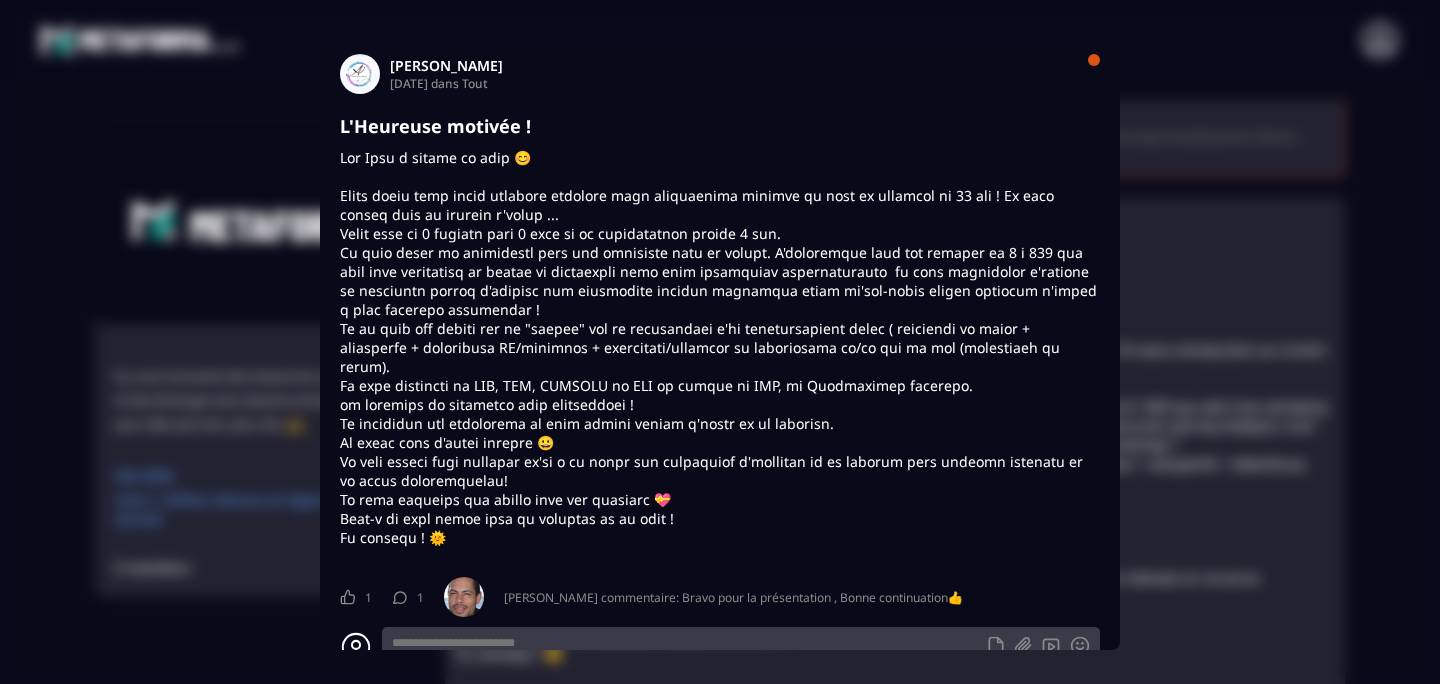 click at bounding box center (1094, 60) 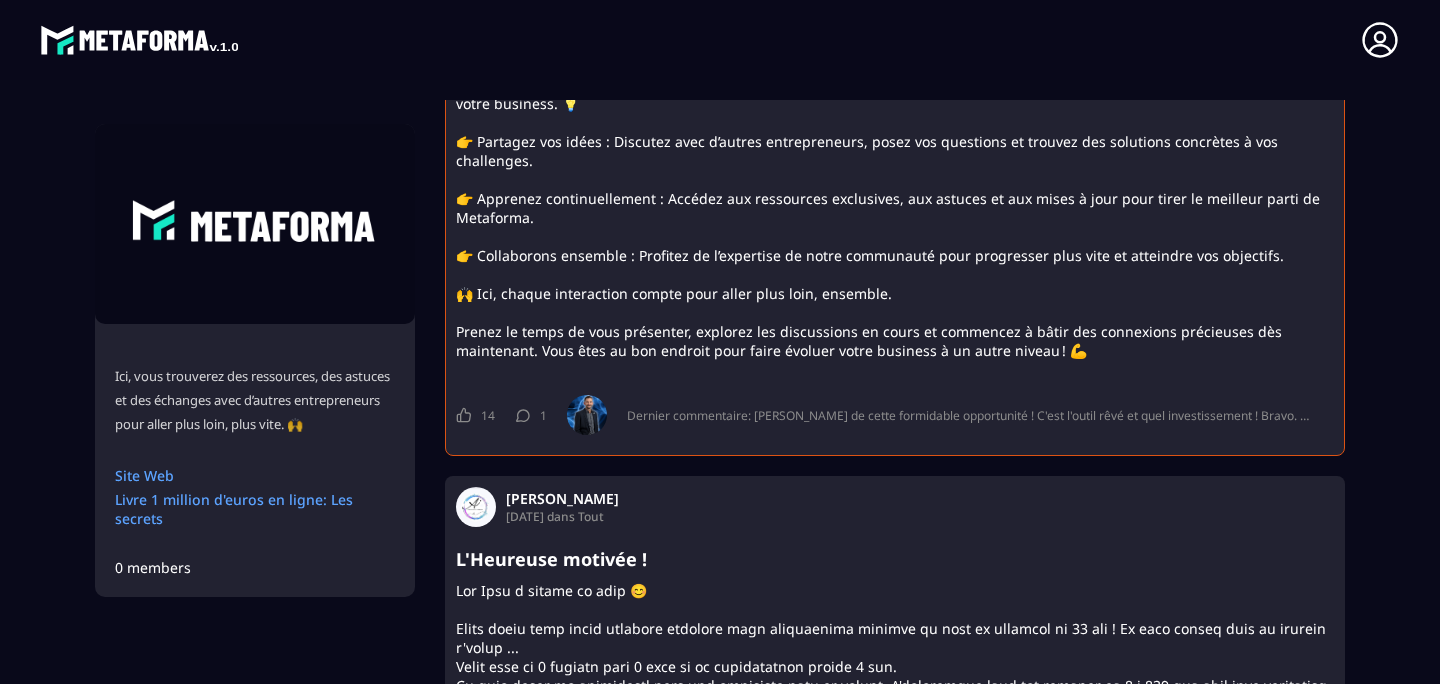 scroll, scrollTop: 0, scrollLeft: 0, axis: both 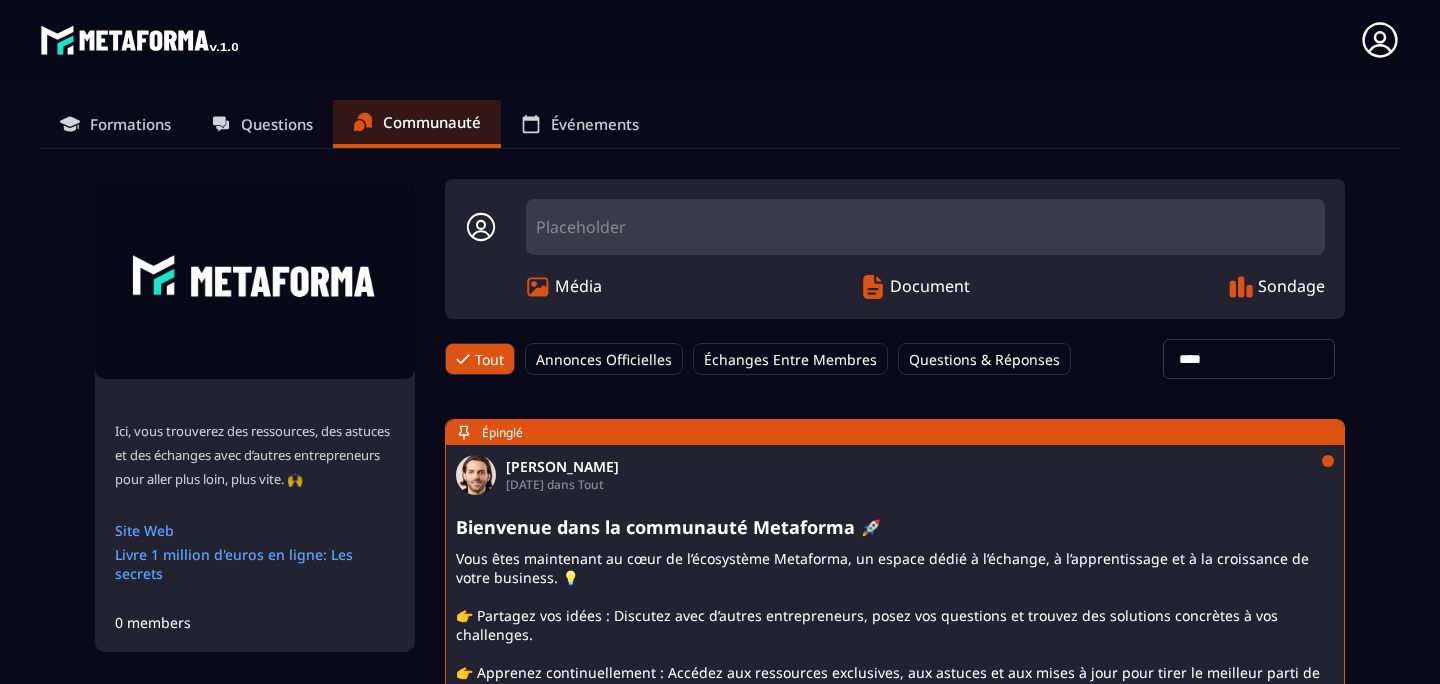 click on "Annonces Officielles" at bounding box center [604, 359] 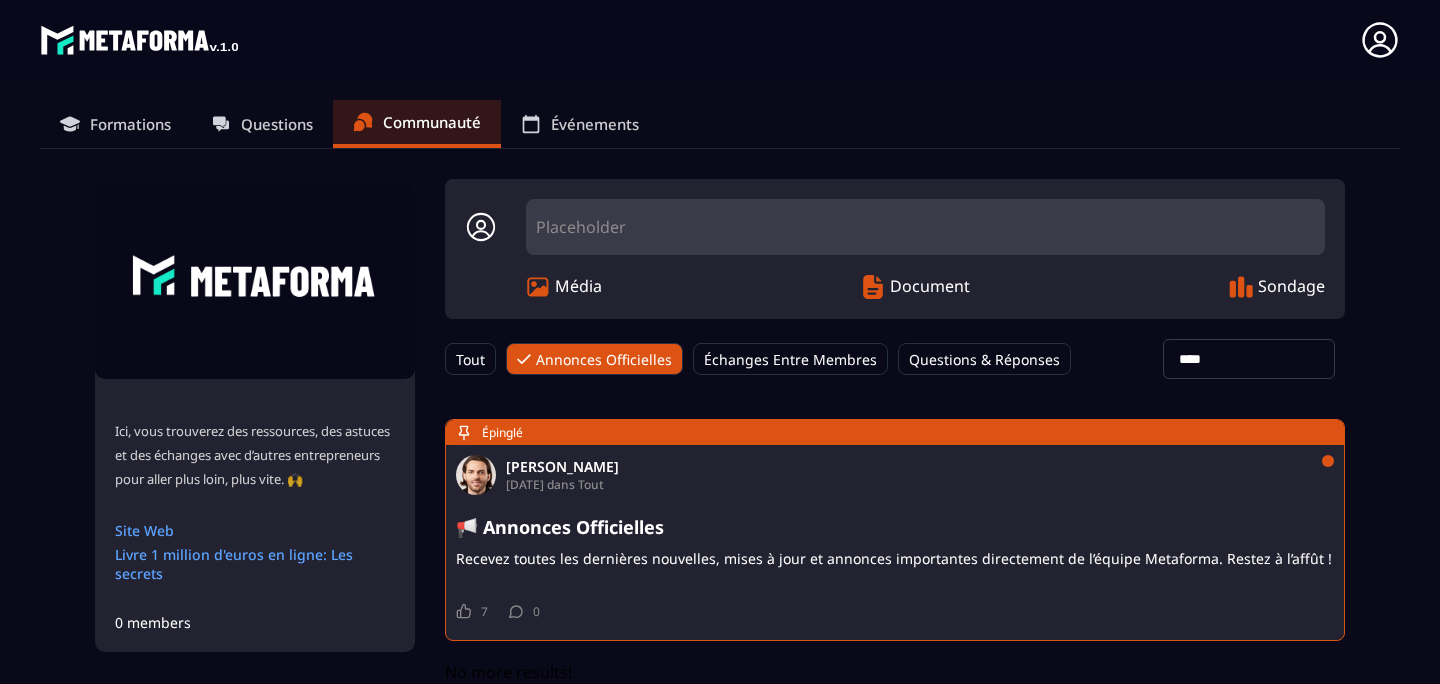 click on "Échanges Entre Membres" at bounding box center [790, 359] 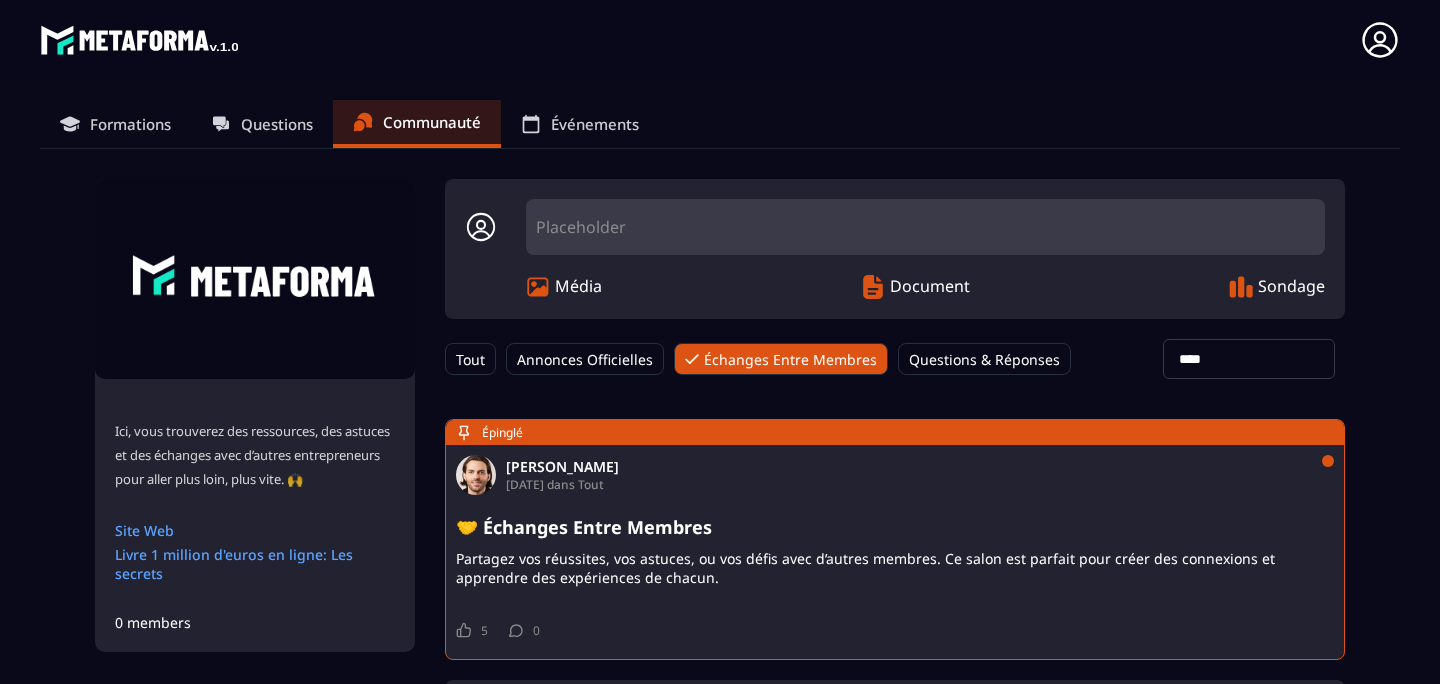 click on "Questions & Réponses" at bounding box center [984, 359] 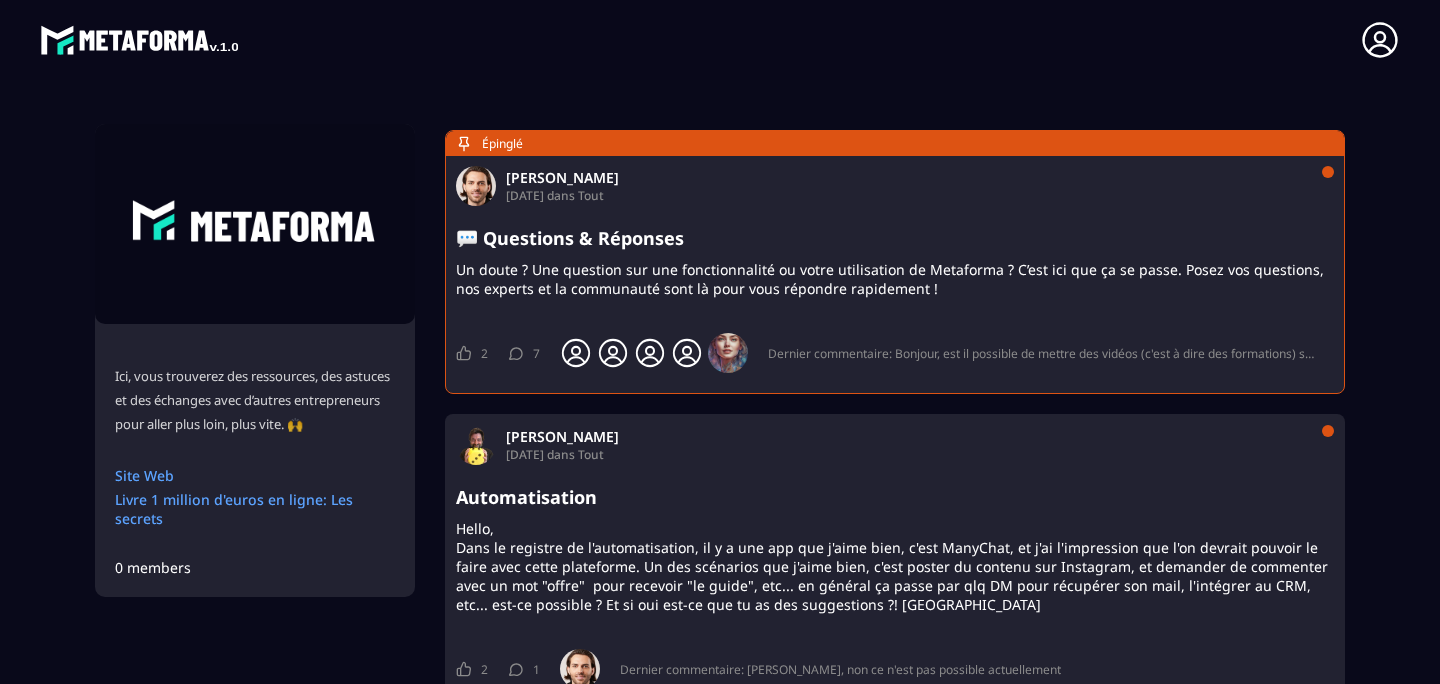 scroll, scrollTop: 434, scrollLeft: 0, axis: vertical 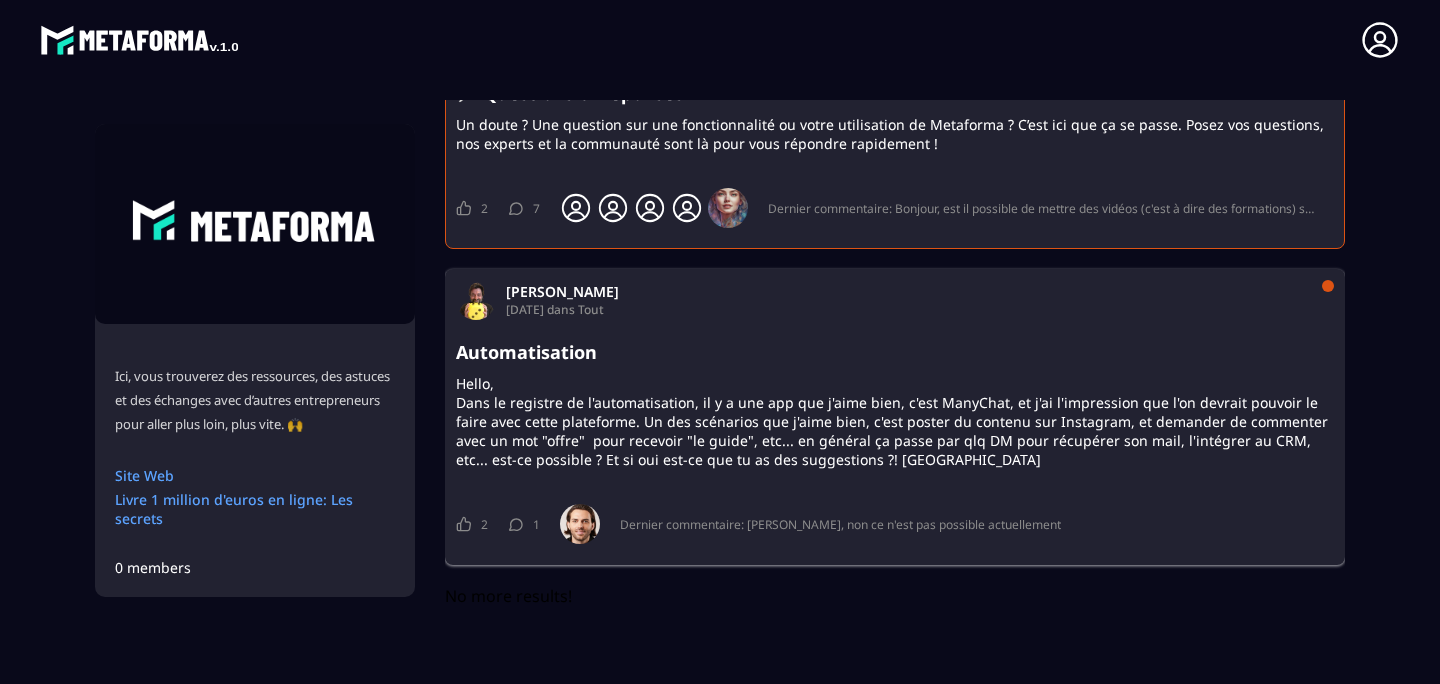 click on "Hello,
Dans le registre de l'automatisation, il y a une app que j'aime bien, c'est ManyChat, et j'ai l'impression que l'on devrait pouvoir le faire avec cette plateforme. Un des scénarios que j'aime bien, c'est poster du contenu sur Instagram, et demander de commenter avec un mot "offre"  pour recevoir "le guide", etc... en général ça passe par qlq DM pour récupérer son mail, l'intégrer au CRM, etc... est-ce possible ? Et si oui est-ce que tu as des suggestions ?! [GEOGRAPHIC_DATA]" at bounding box center (895, 421) 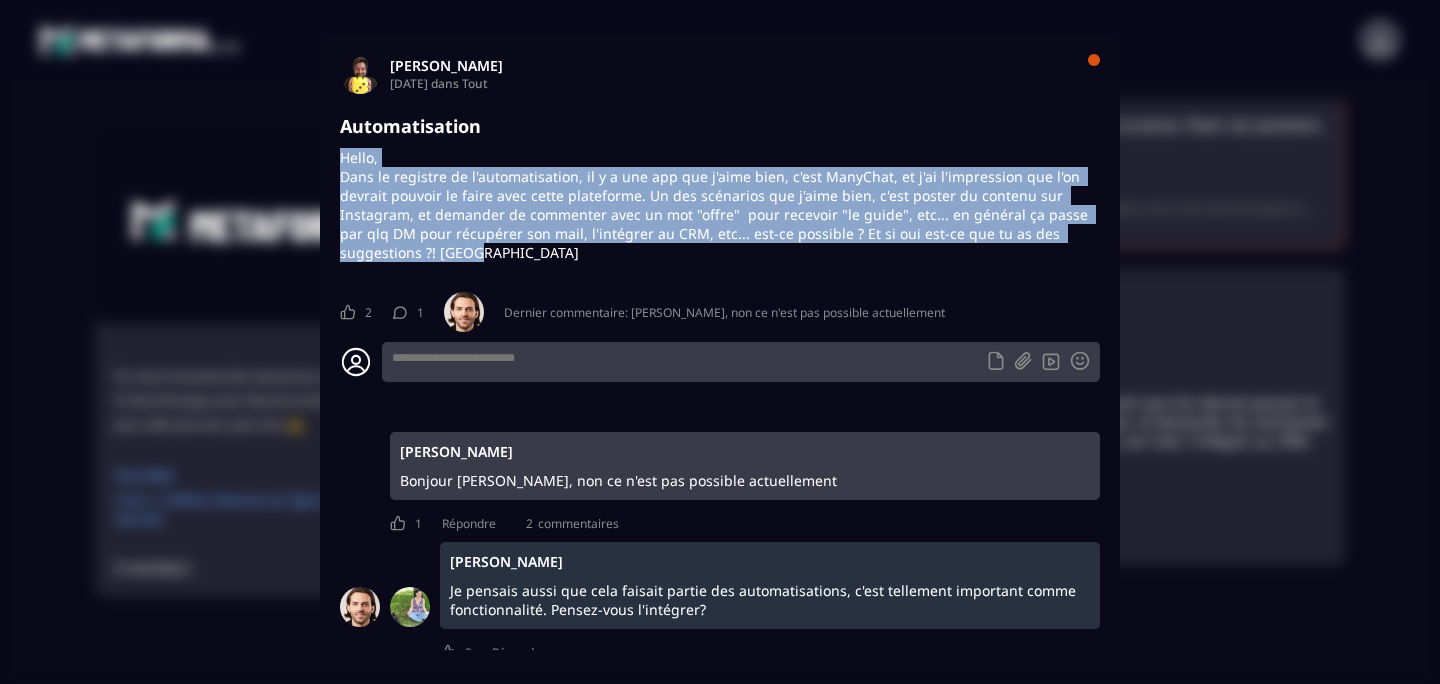 drag, startPoint x: 795, startPoint y: 134, endPoint x: 770, endPoint y: 253, distance: 121.597694 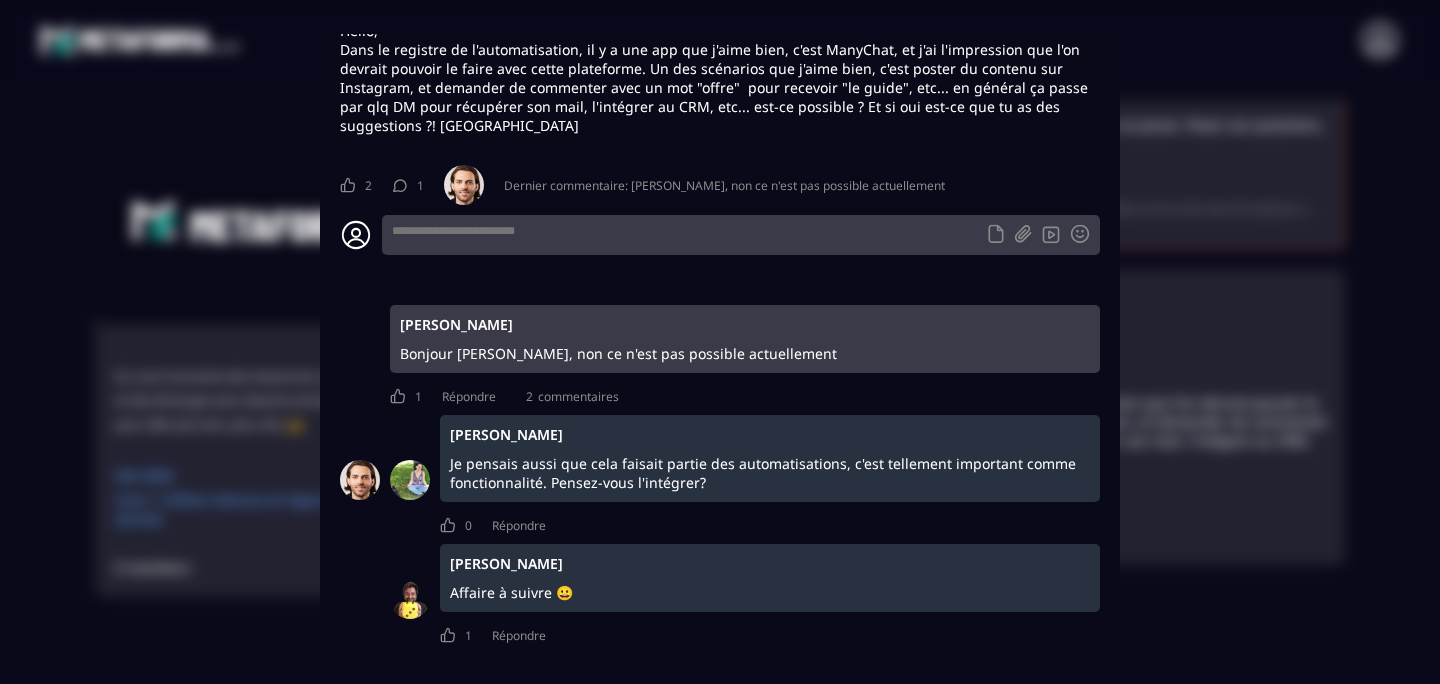 scroll, scrollTop: 150, scrollLeft: 0, axis: vertical 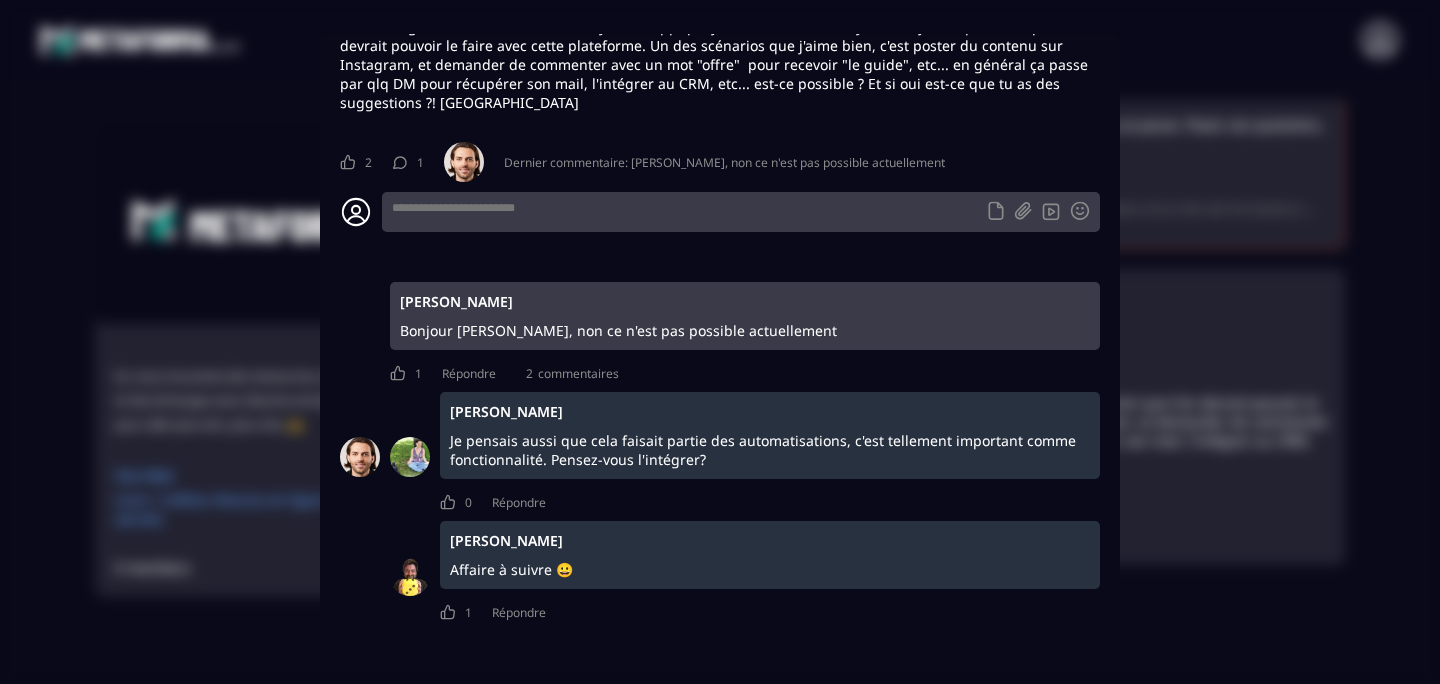 drag, startPoint x: 742, startPoint y: 459, endPoint x: 748, endPoint y: 473, distance: 15.231546 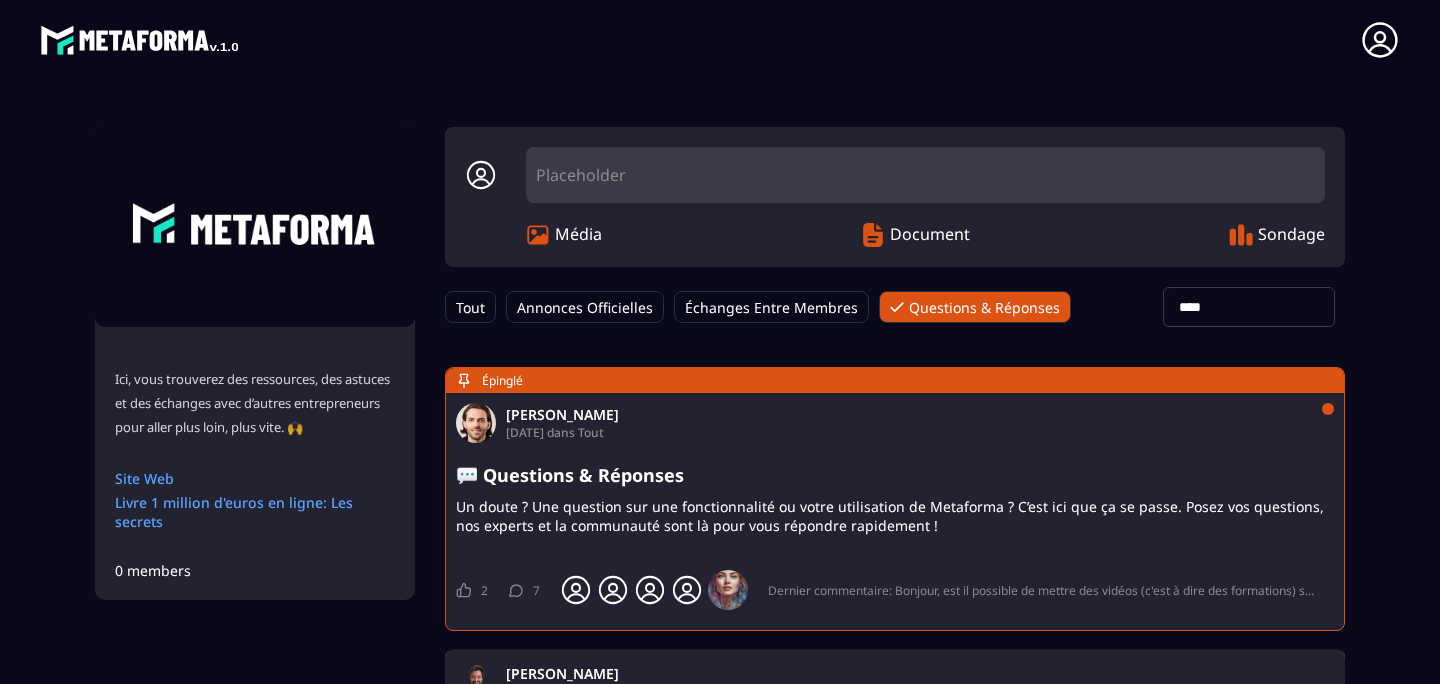 scroll, scrollTop: 0, scrollLeft: 0, axis: both 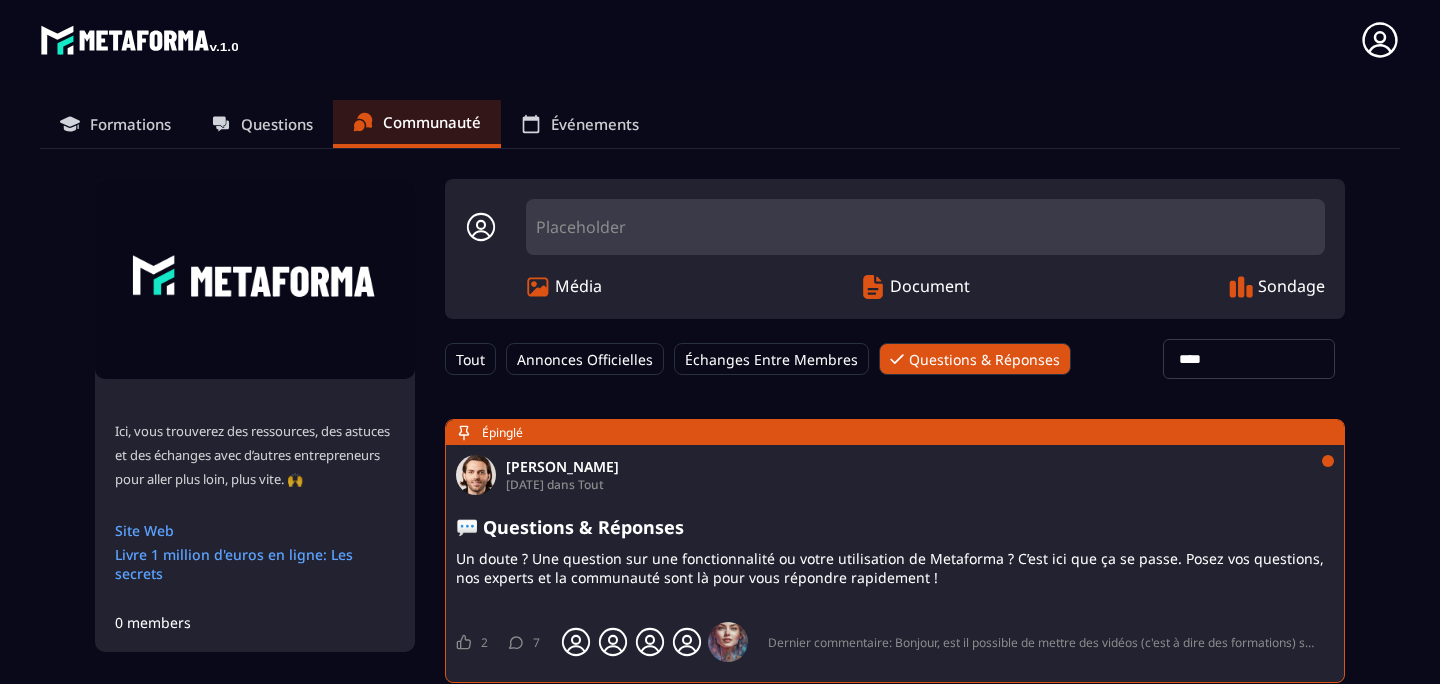 click on "Événements" at bounding box center (595, 124) 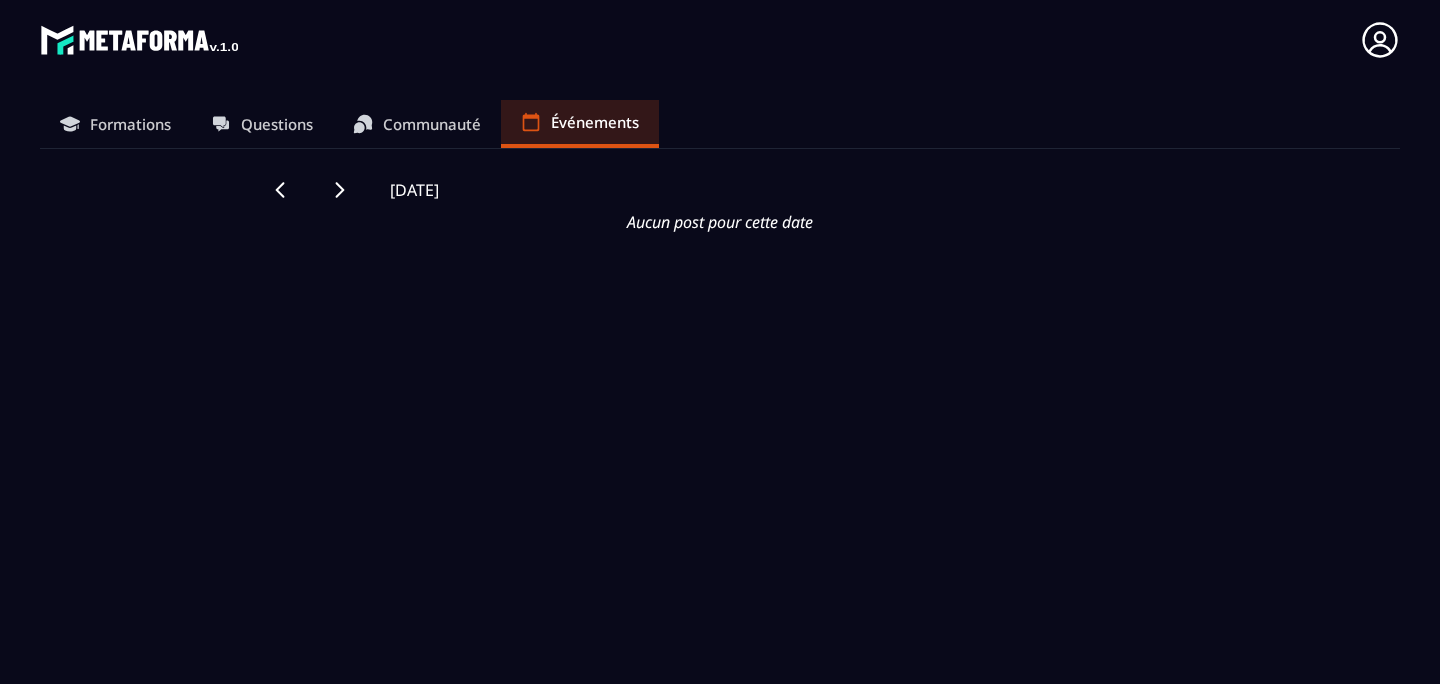 click at bounding box center (139, 40) 